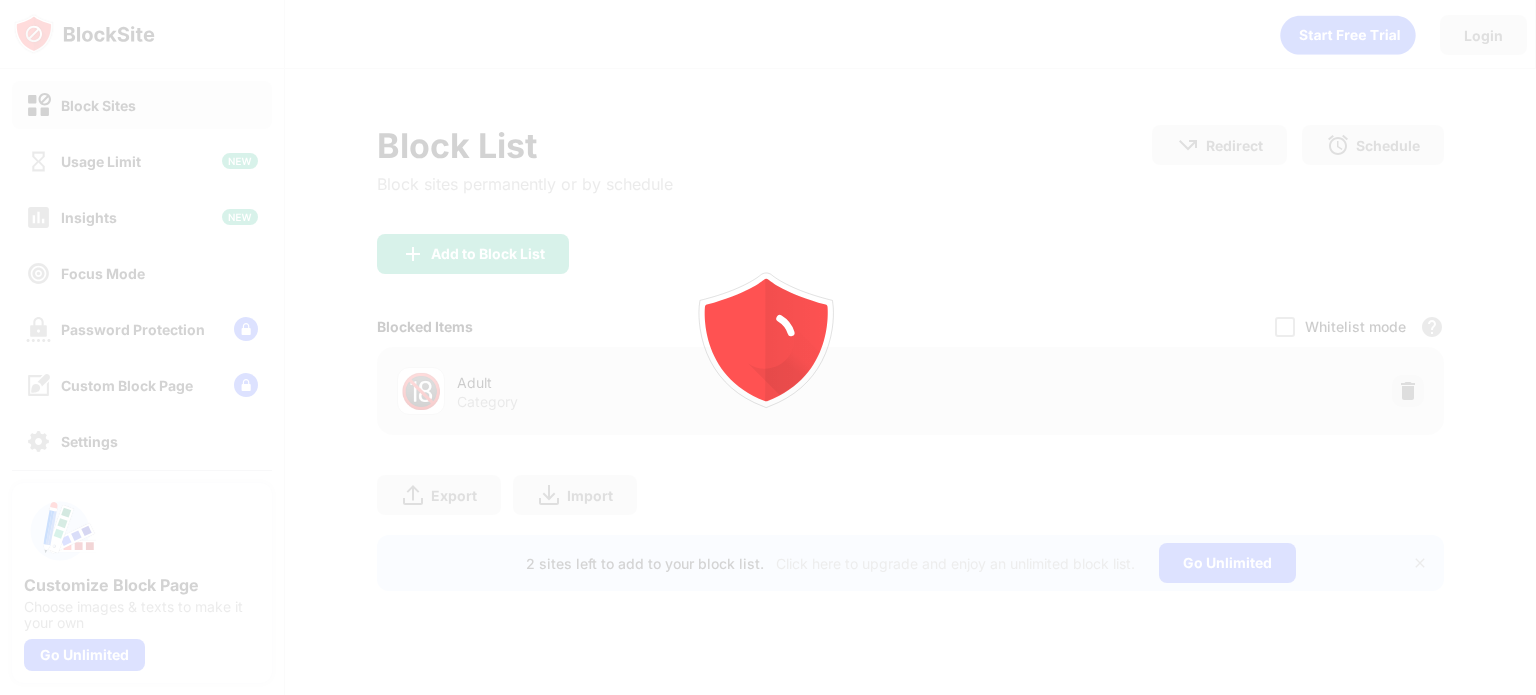 scroll, scrollTop: 0, scrollLeft: 0, axis: both 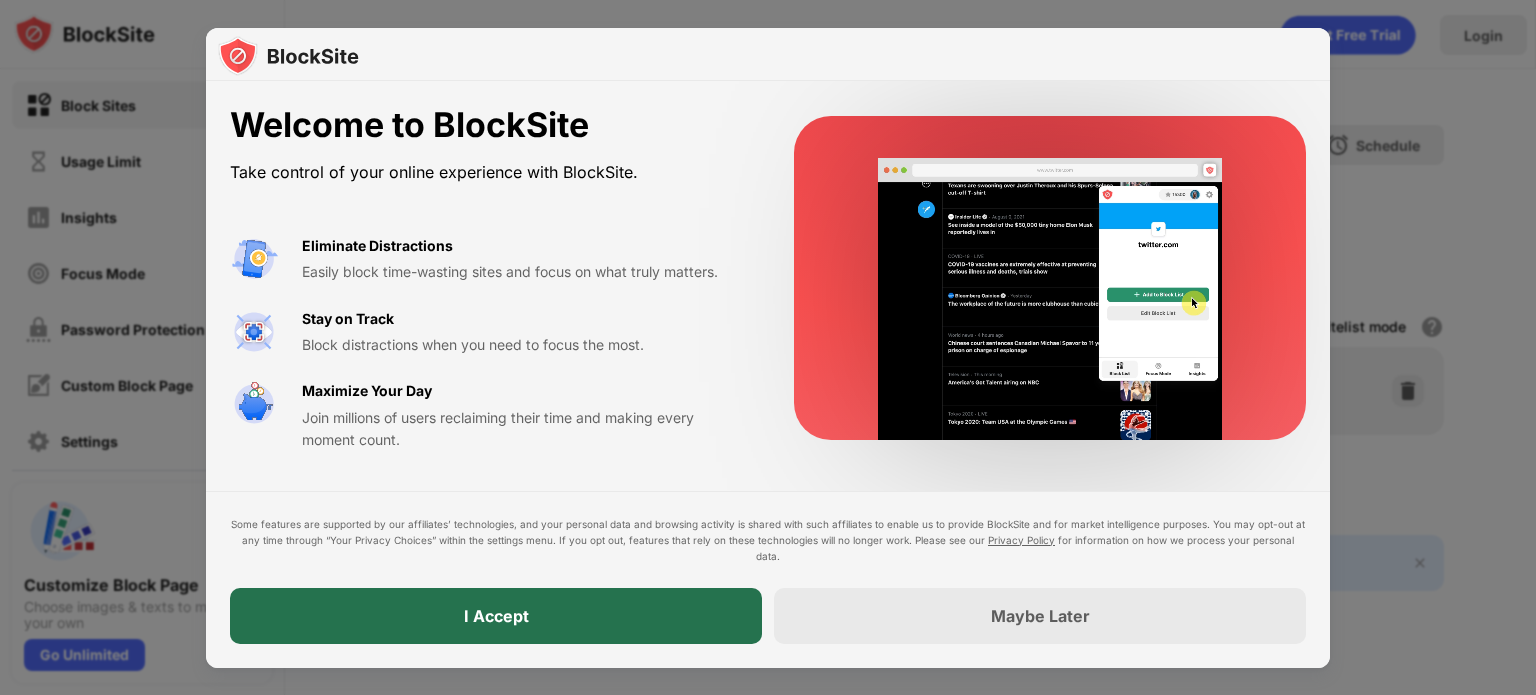 click on "I Accept" at bounding box center (496, 616) 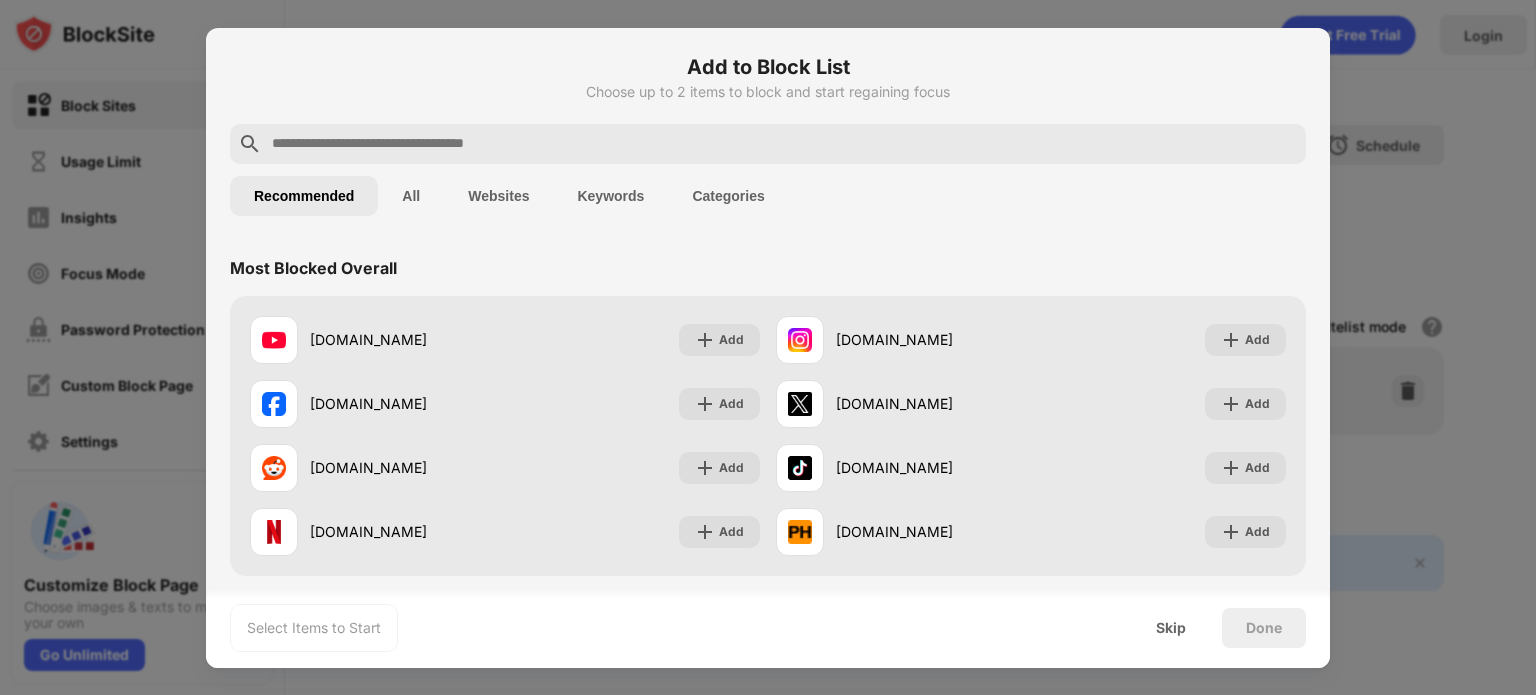 click at bounding box center (768, 144) 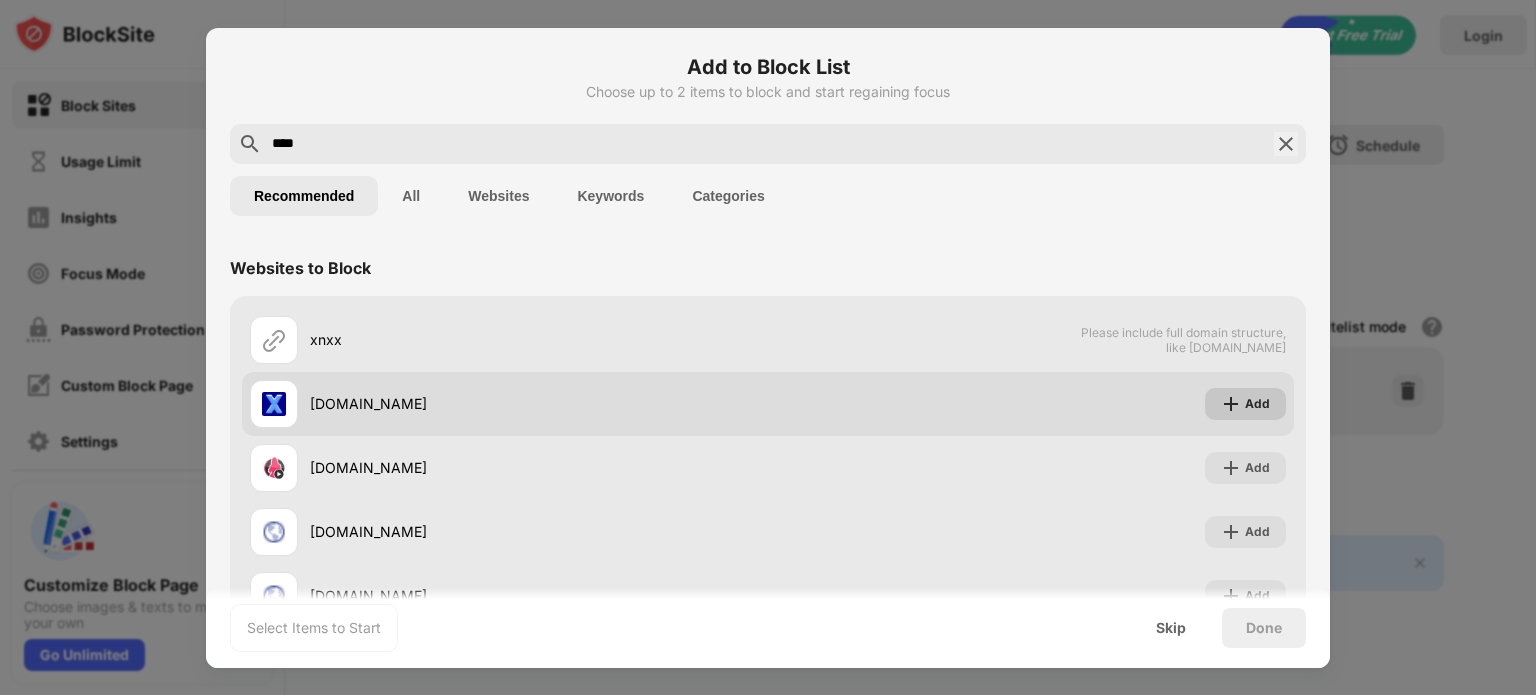 type on "****" 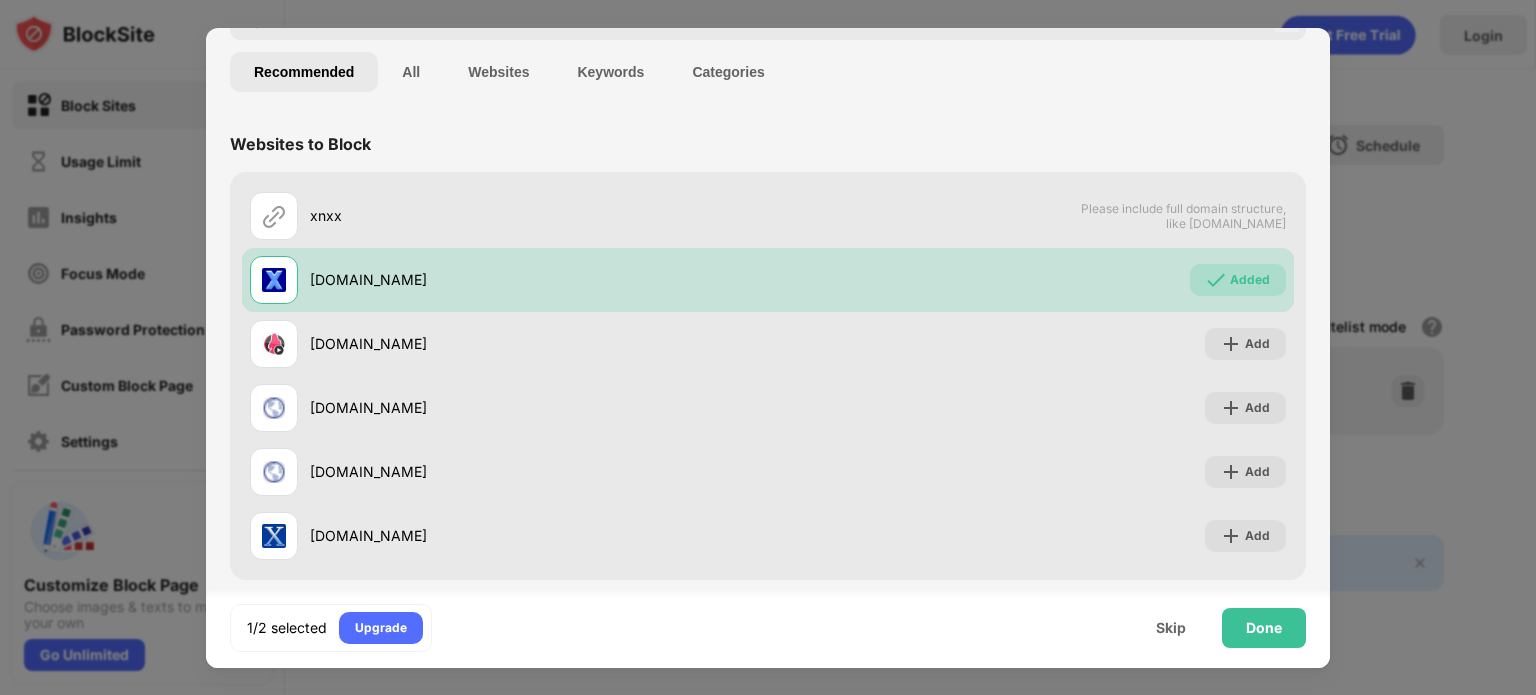 scroll, scrollTop: 136, scrollLeft: 0, axis: vertical 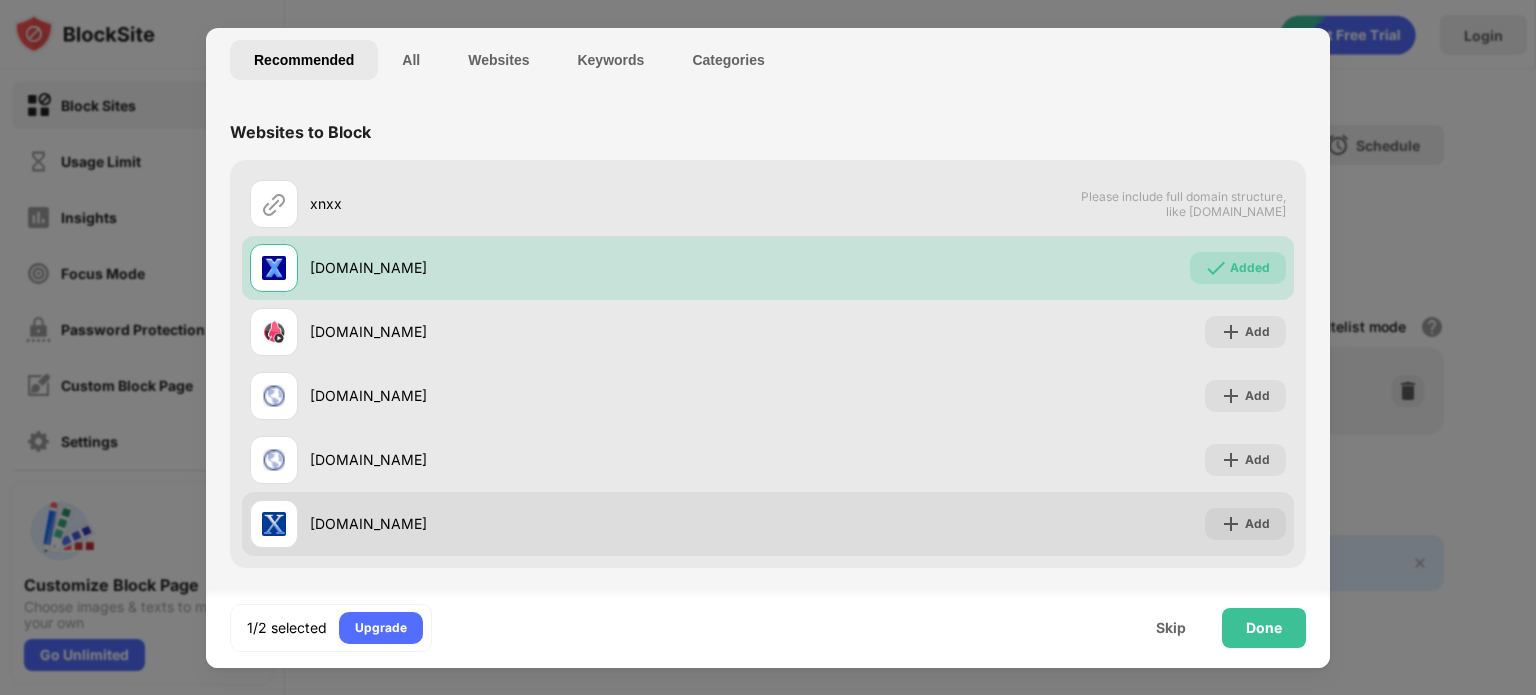 click on "xnxx.llc Add" at bounding box center [768, 524] 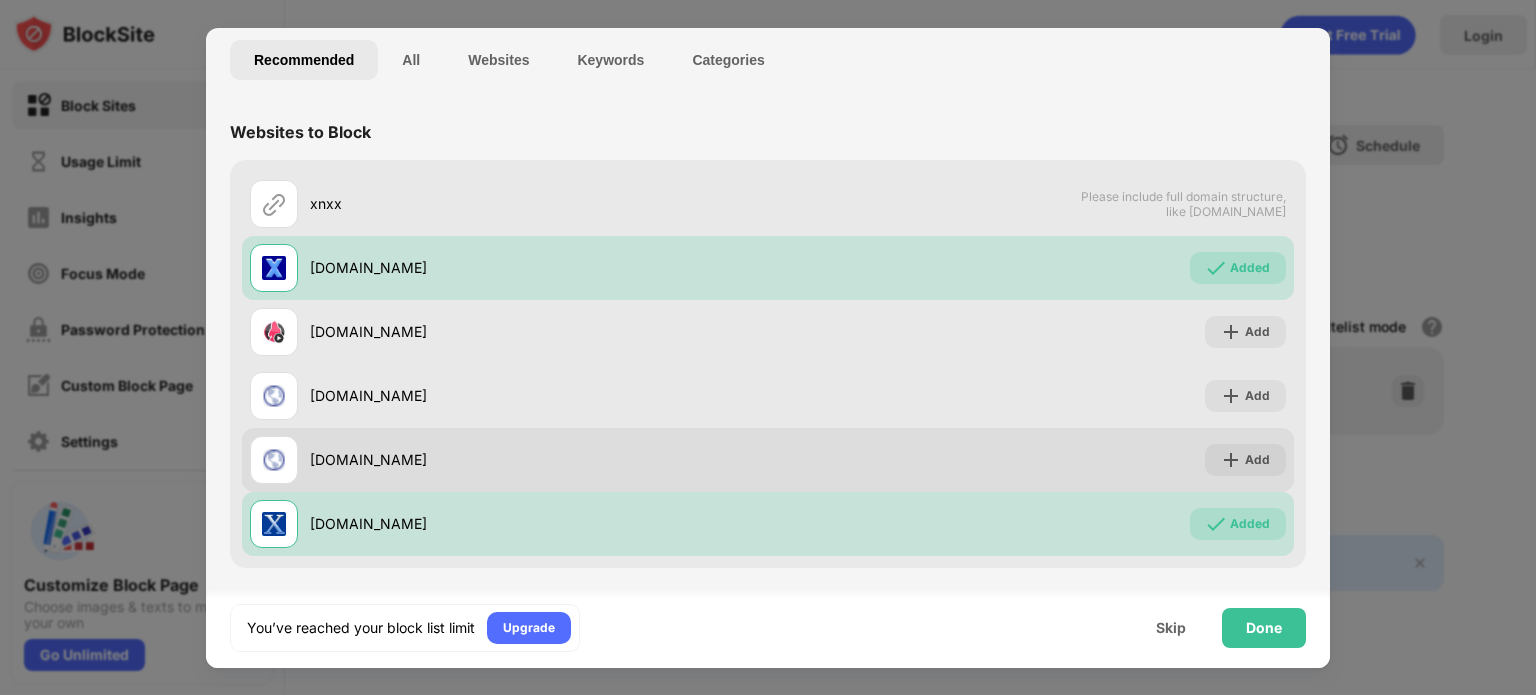 click on "xnxxfilms.com Add" at bounding box center (768, 460) 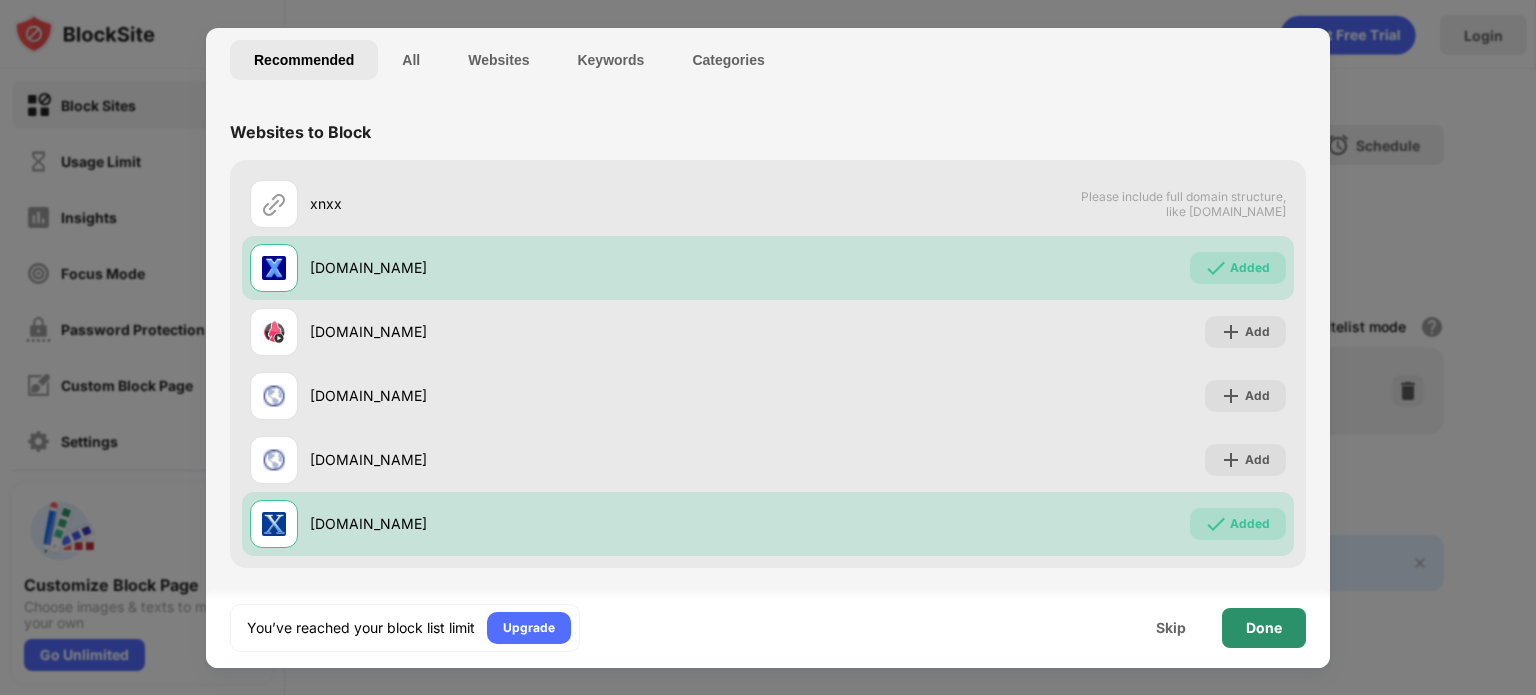 click on "Done" at bounding box center [1264, 628] 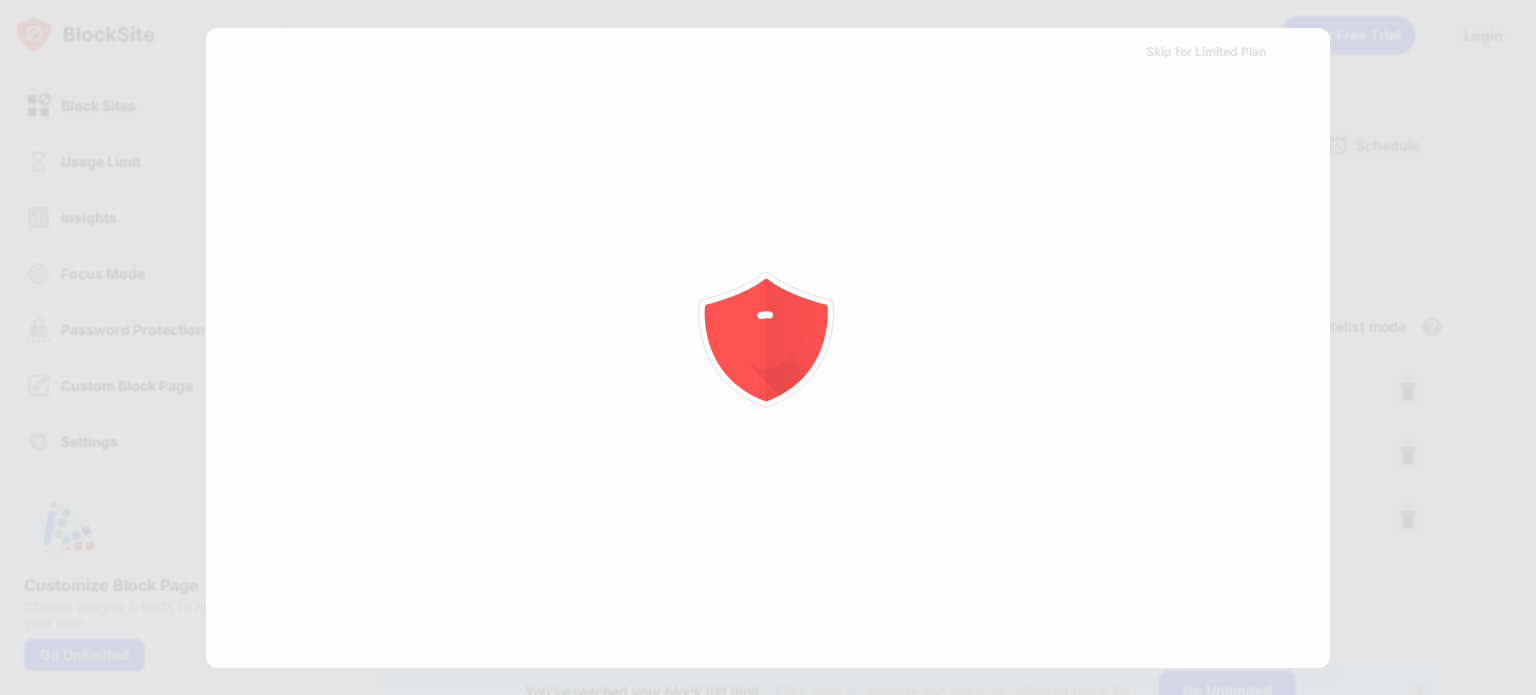 scroll, scrollTop: 0, scrollLeft: 0, axis: both 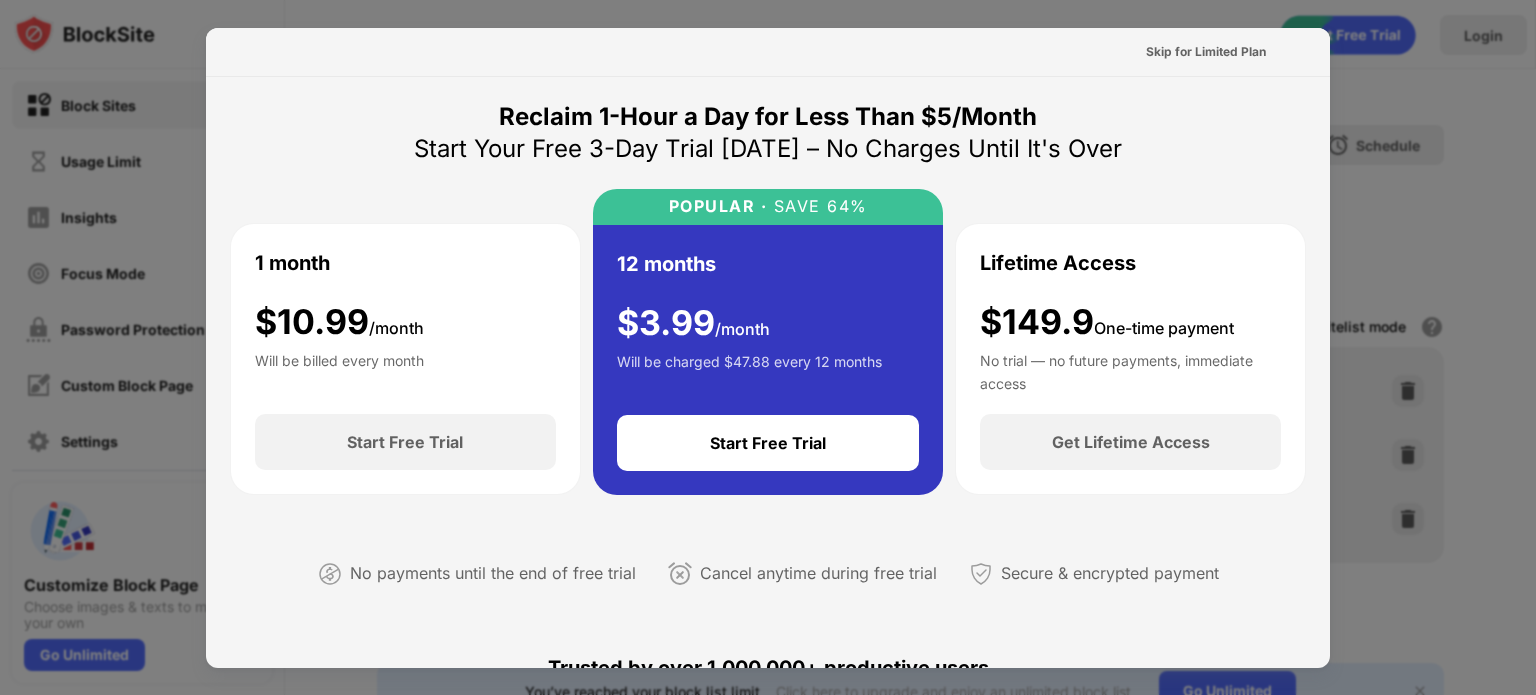 click at bounding box center (768, 347) 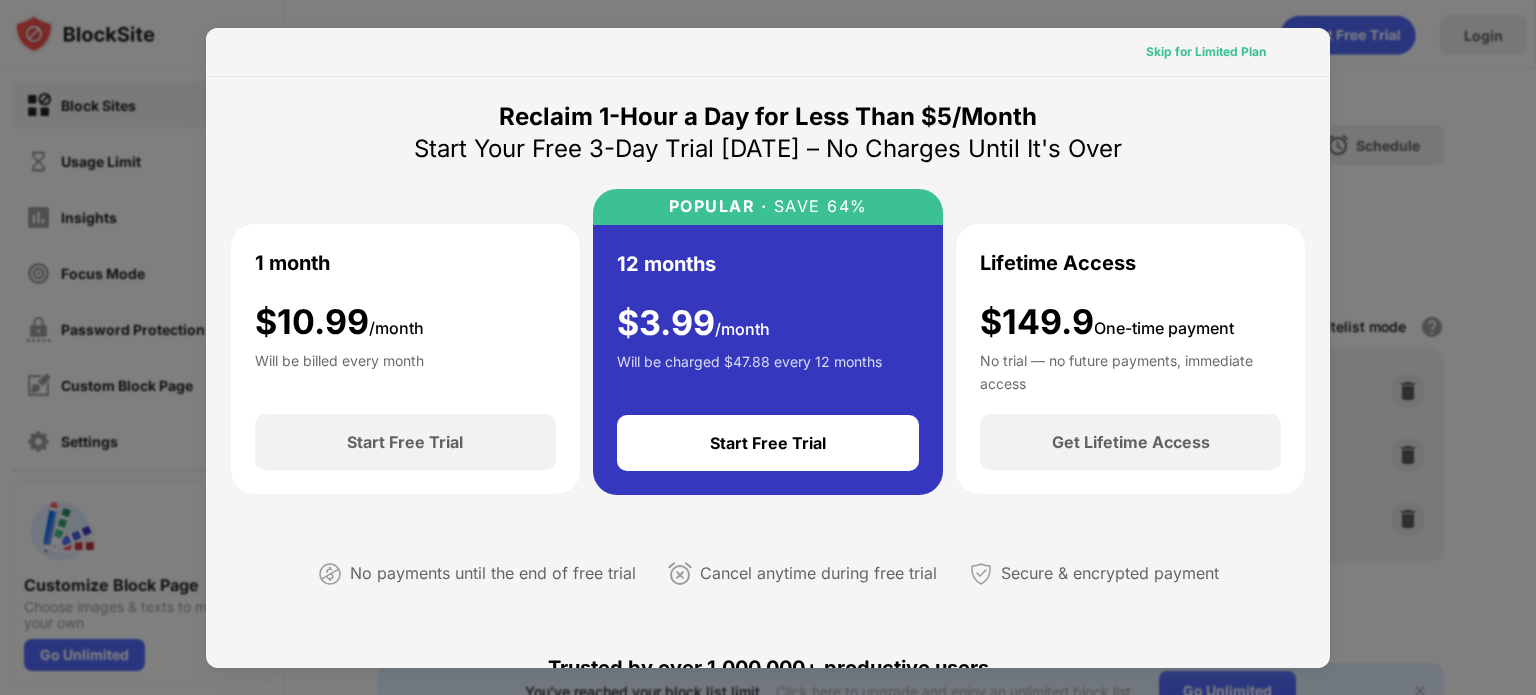click on "Skip for Limited Plan" at bounding box center (1206, 52) 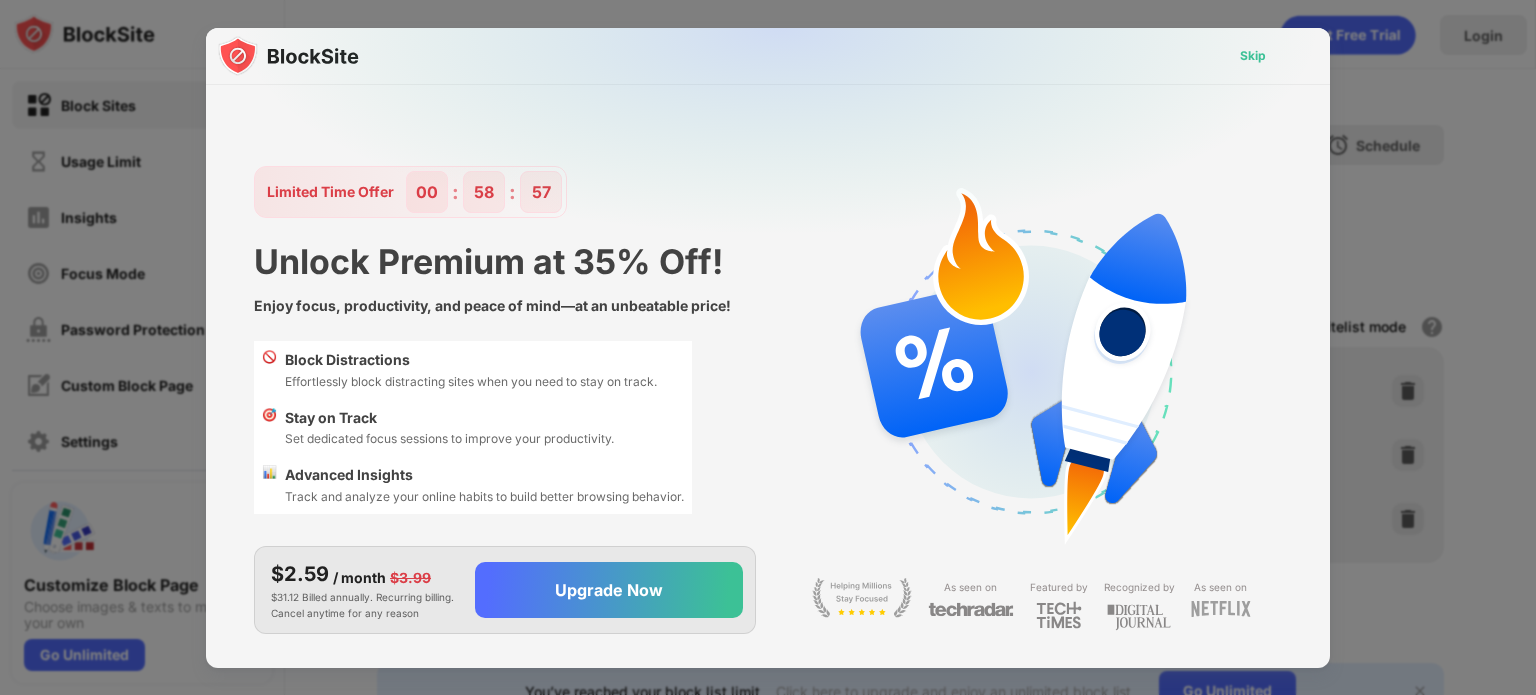 click on "Skip" at bounding box center [1253, 56] 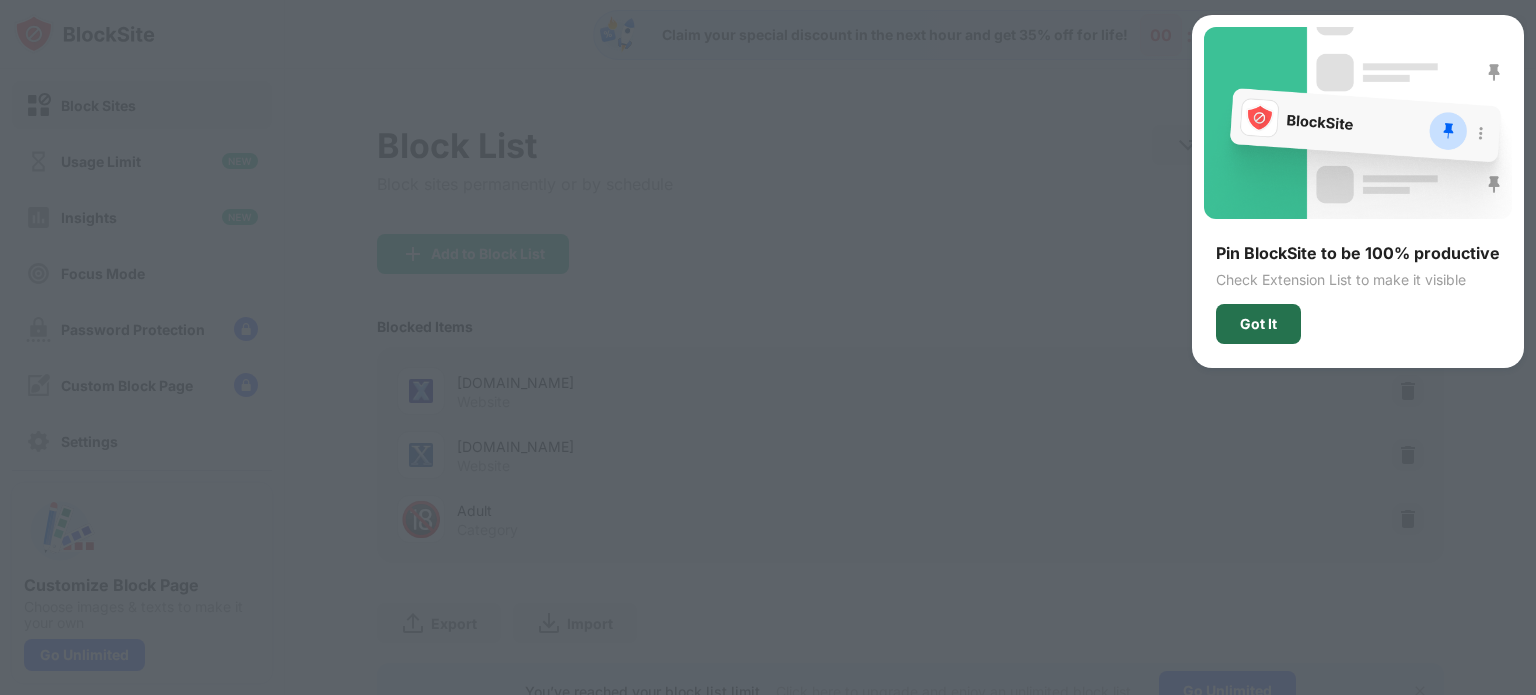 click on "Got It" at bounding box center [1258, 324] 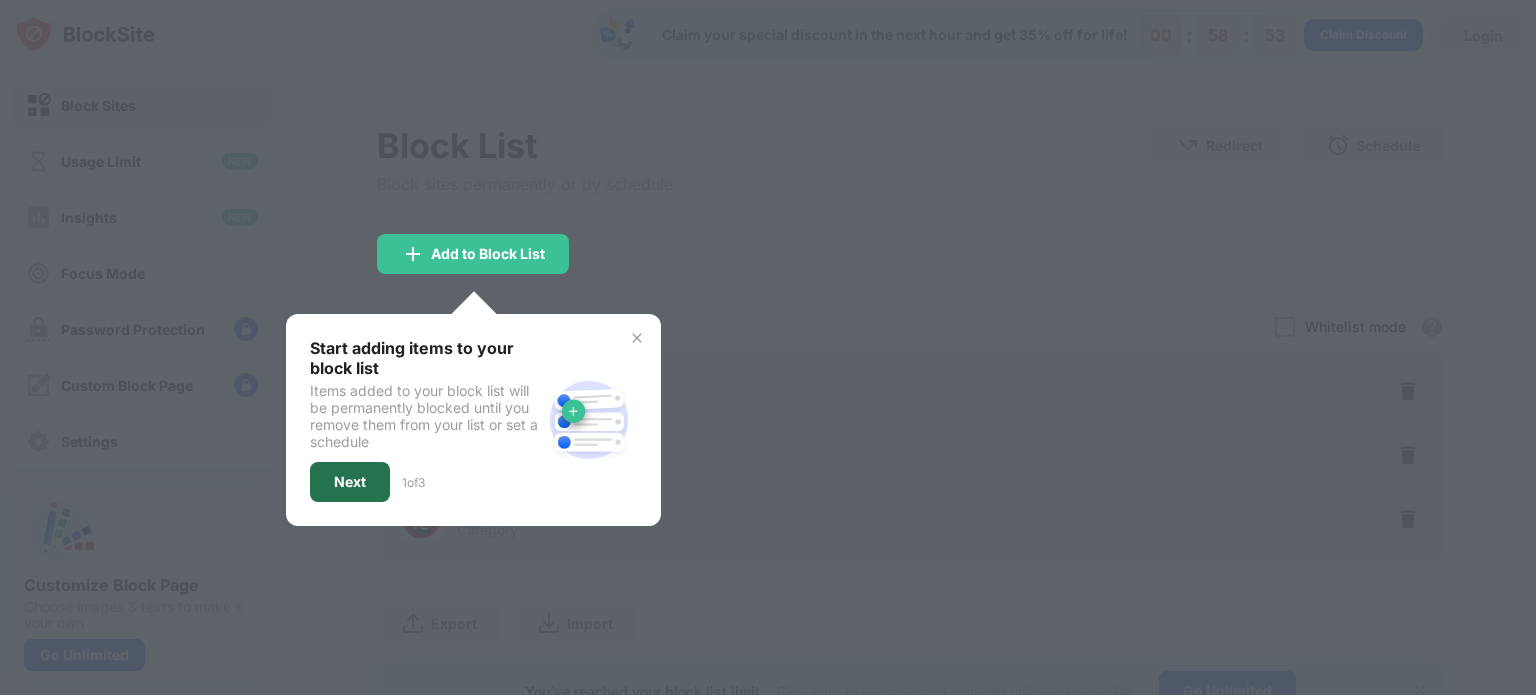 click on "Next" at bounding box center [350, 482] 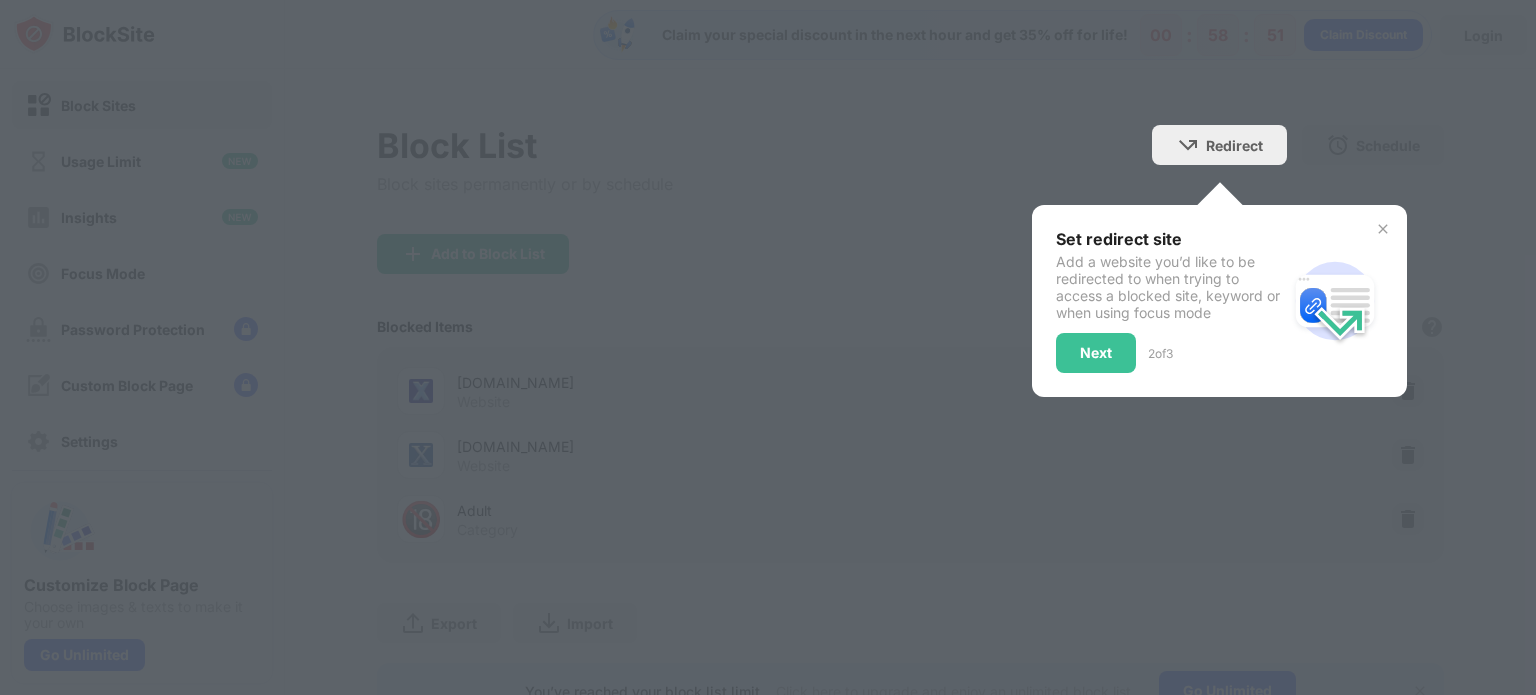click on "Set redirect site Add a website you’d like to be redirected to when trying to access a blocked site, keyword or when using focus mode Next 2  of  3" at bounding box center [1171, 301] 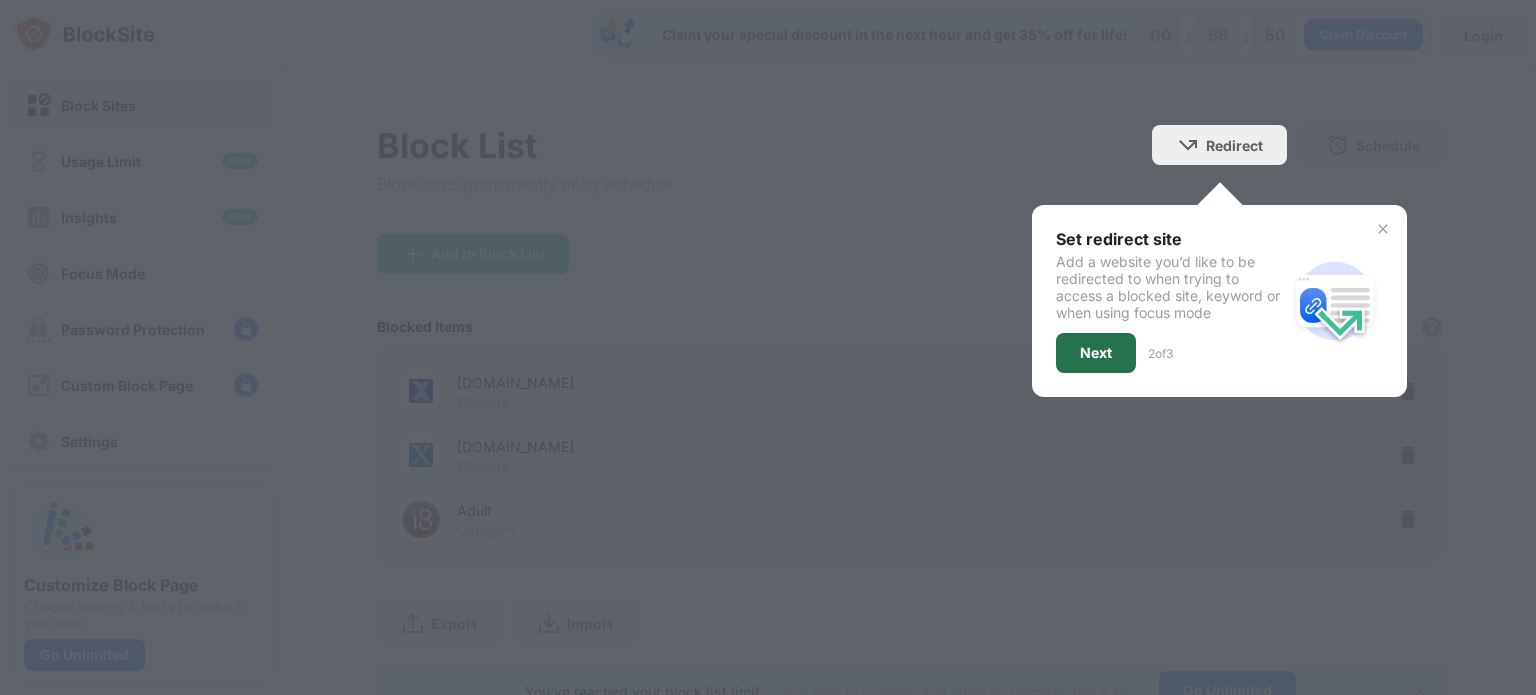 click on "Next" at bounding box center (1096, 353) 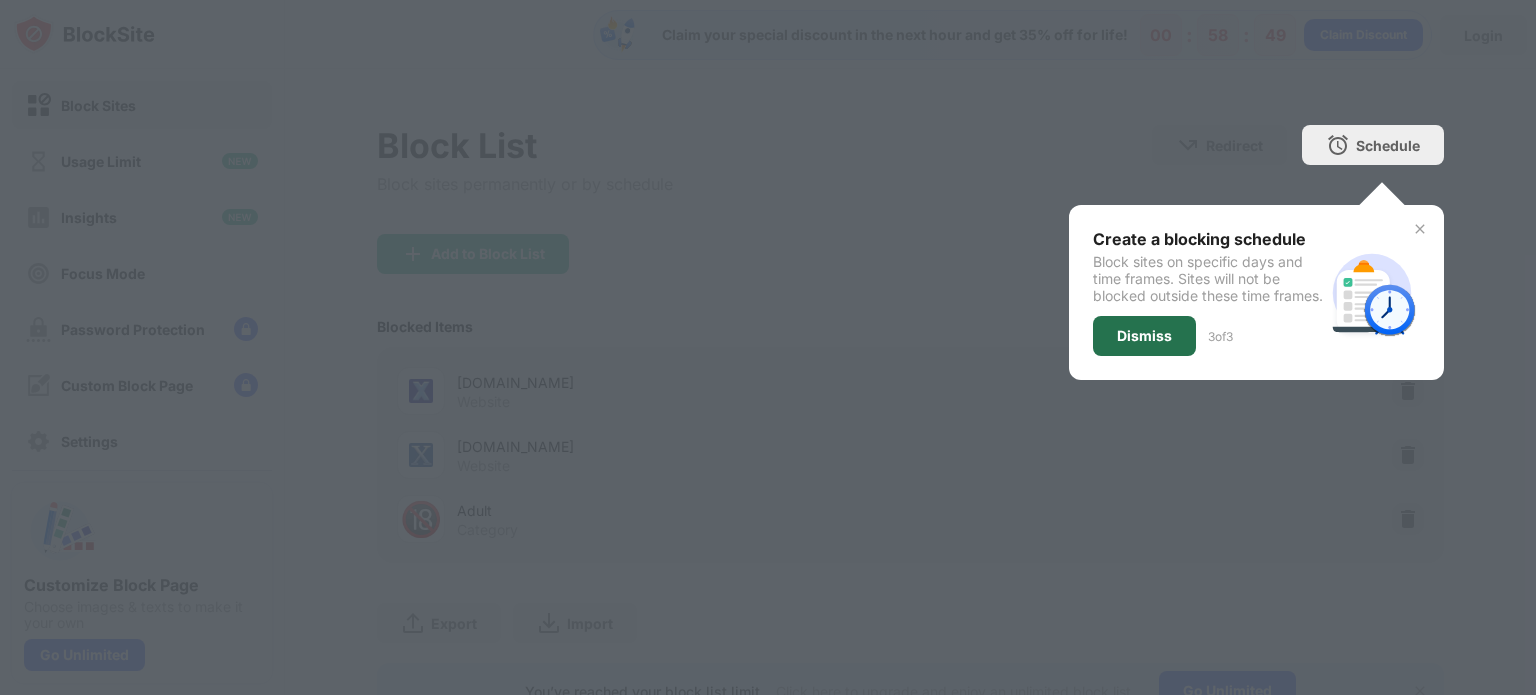 click on "Dismiss" at bounding box center [1144, 336] 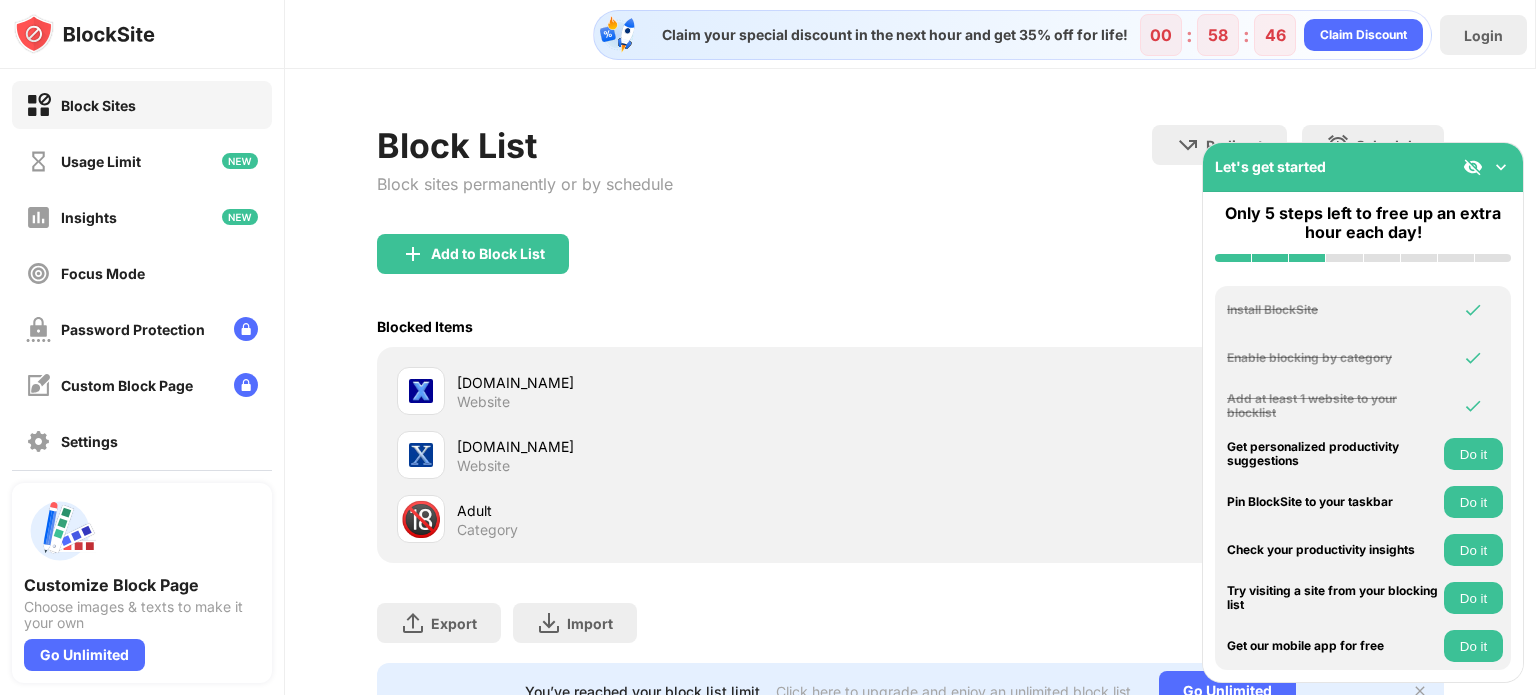 click on "Adult" at bounding box center (683, 510) 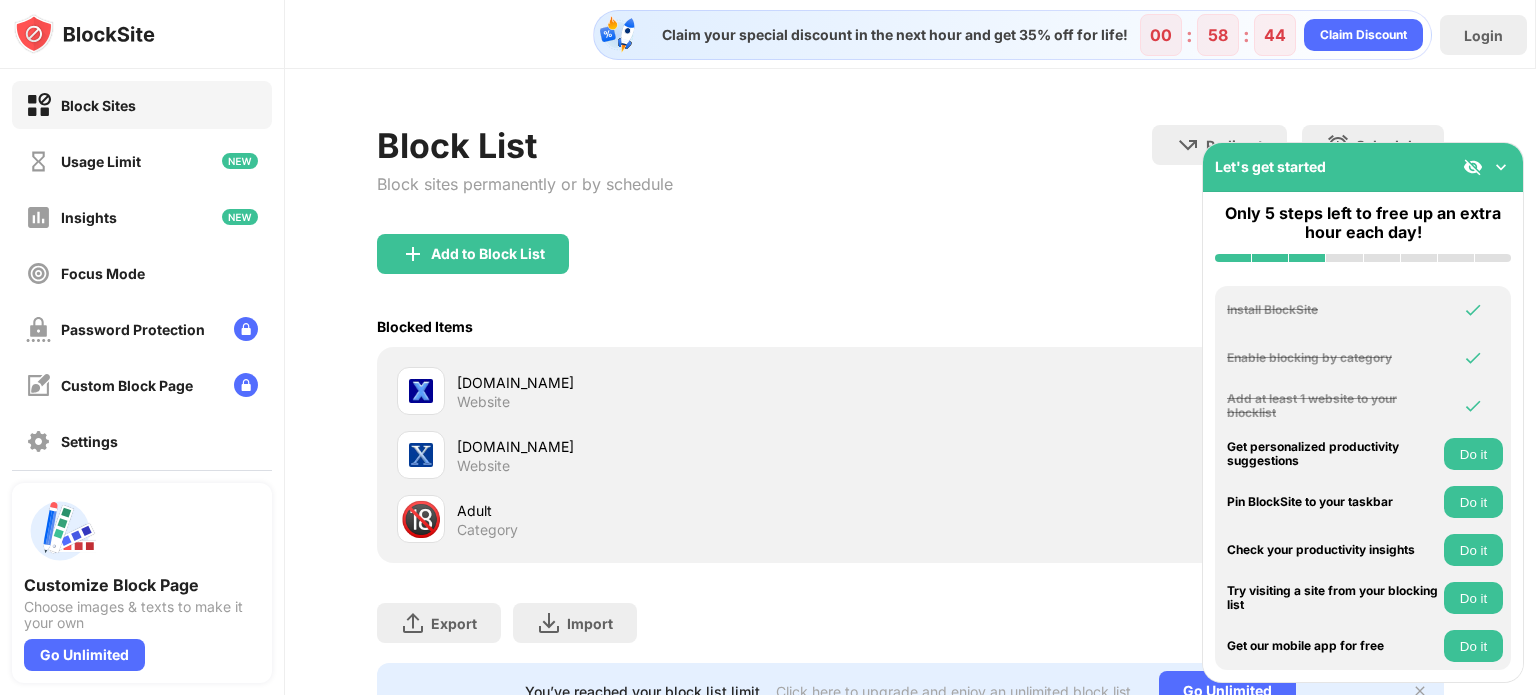 click on "Adult" at bounding box center (683, 510) 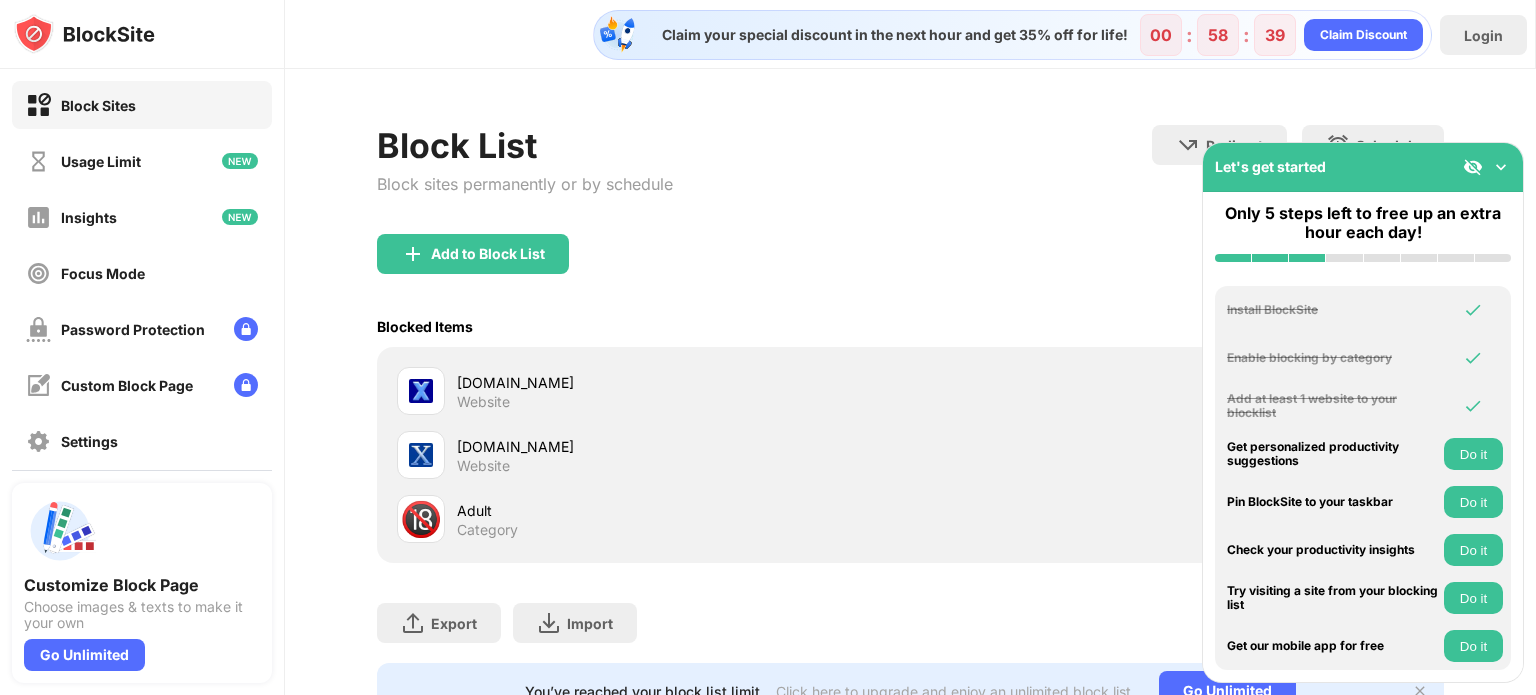 click on "Do it" at bounding box center [1473, 454] 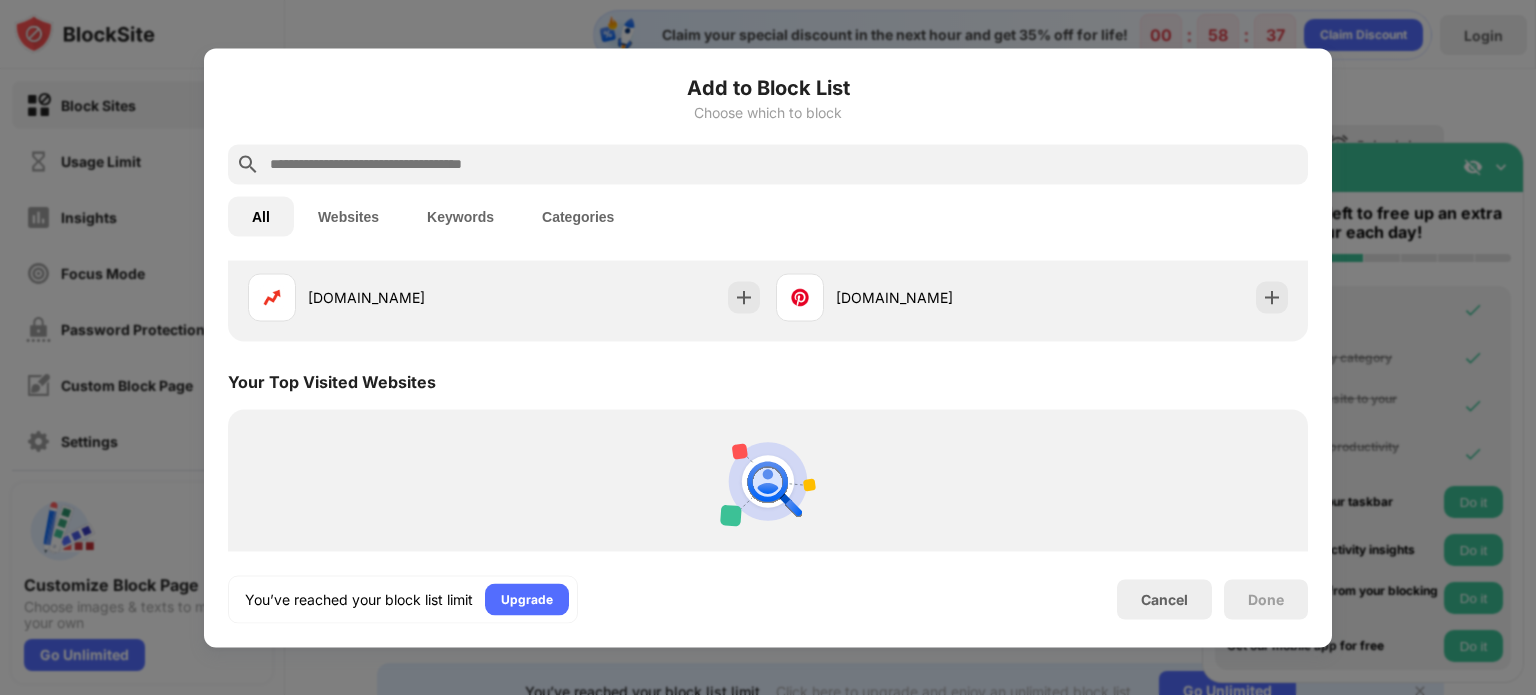 scroll, scrollTop: 696, scrollLeft: 0, axis: vertical 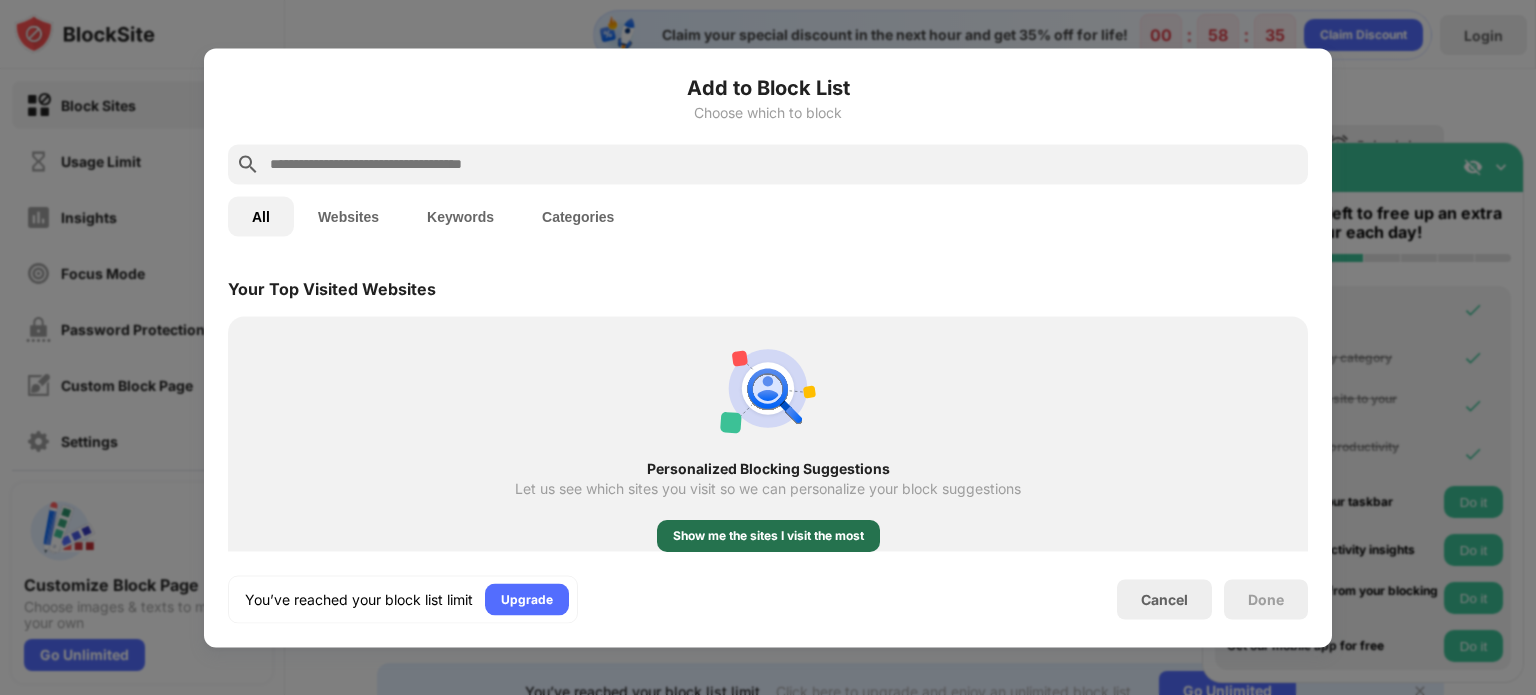 click on "Show me the sites I visit the most" at bounding box center (768, 536) 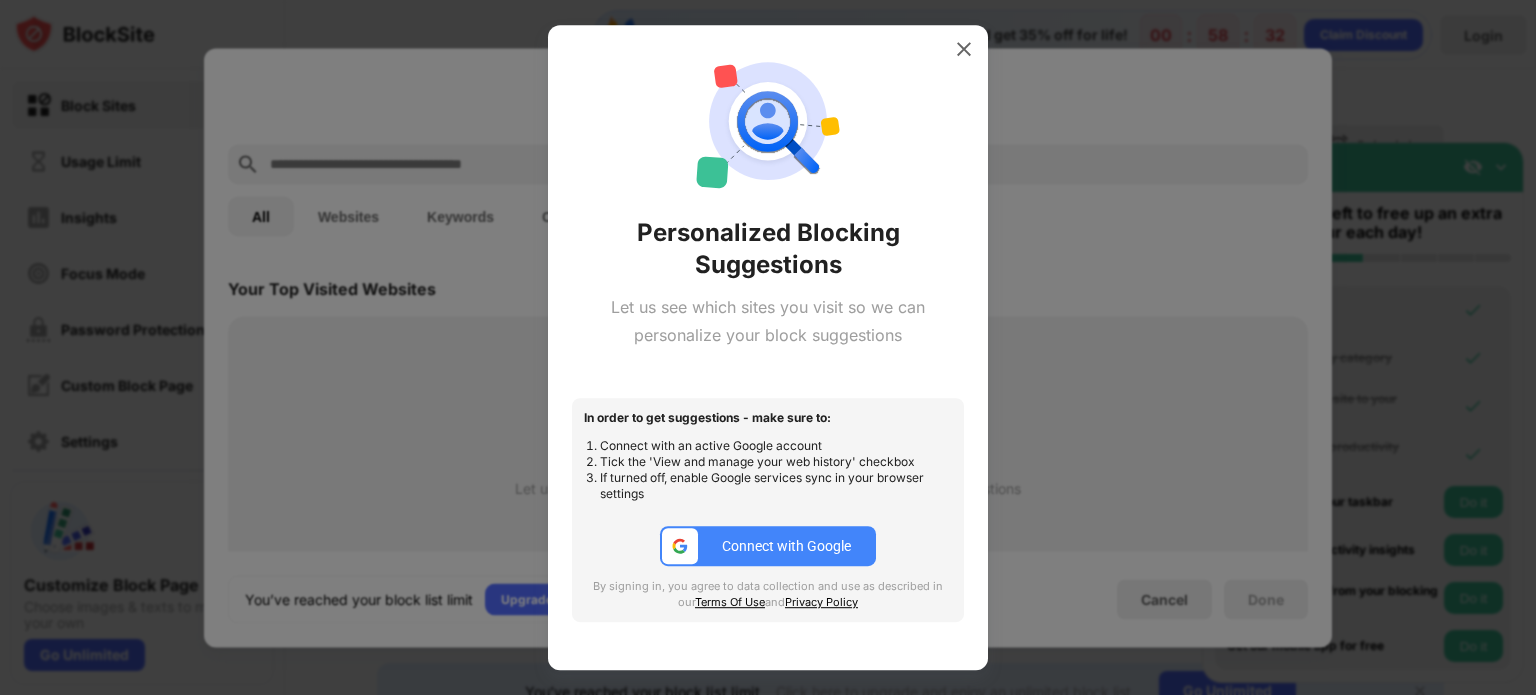 click on "Connect with Google" at bounding box center [786, 546] 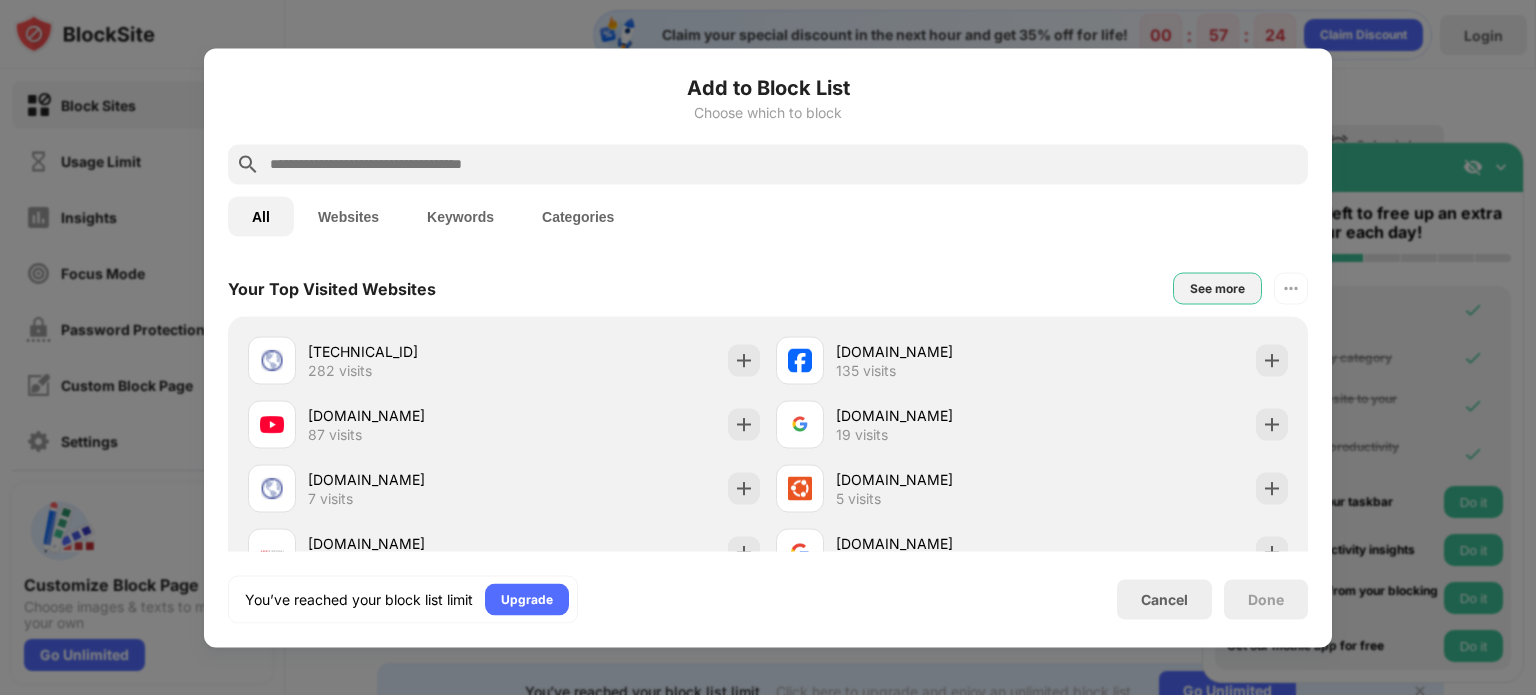 click on "See more" at bounding box center [1217, 288] 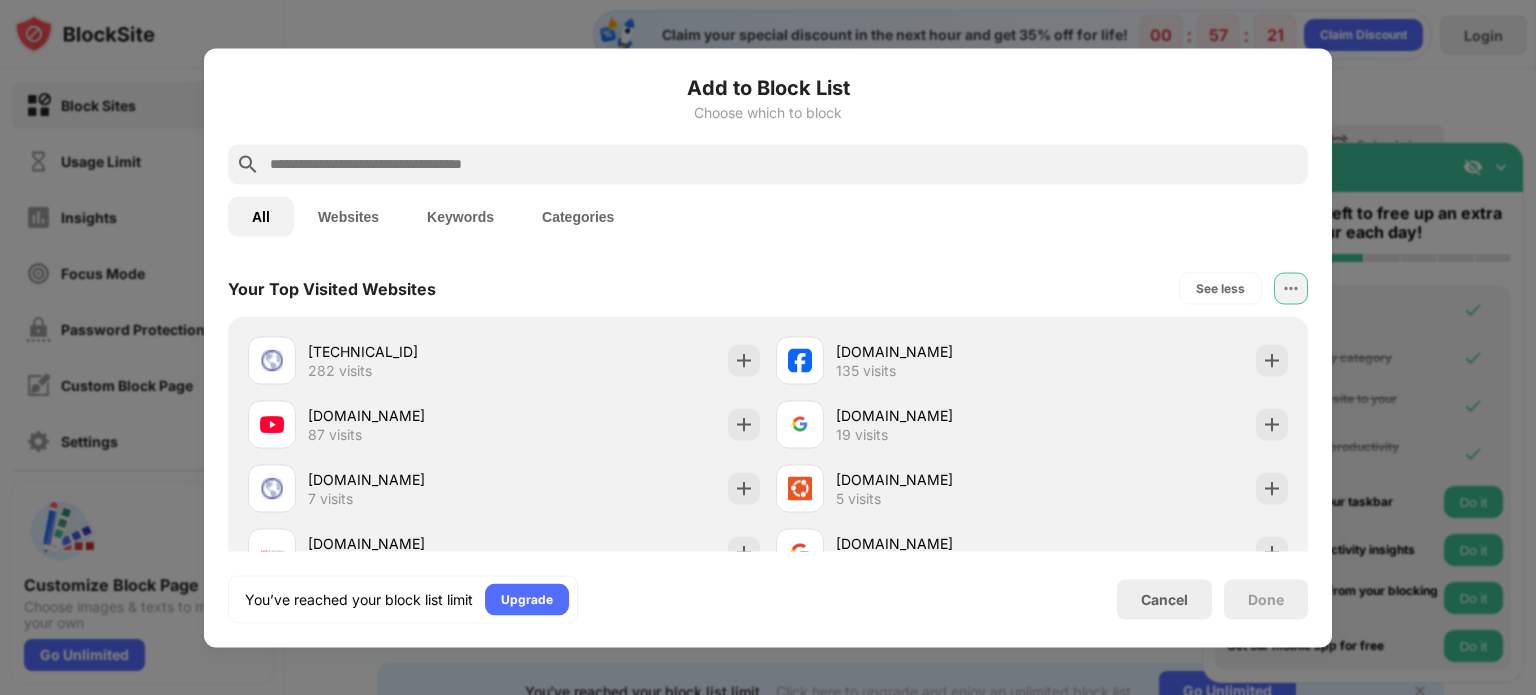 click at bounding box center (1291, 288) 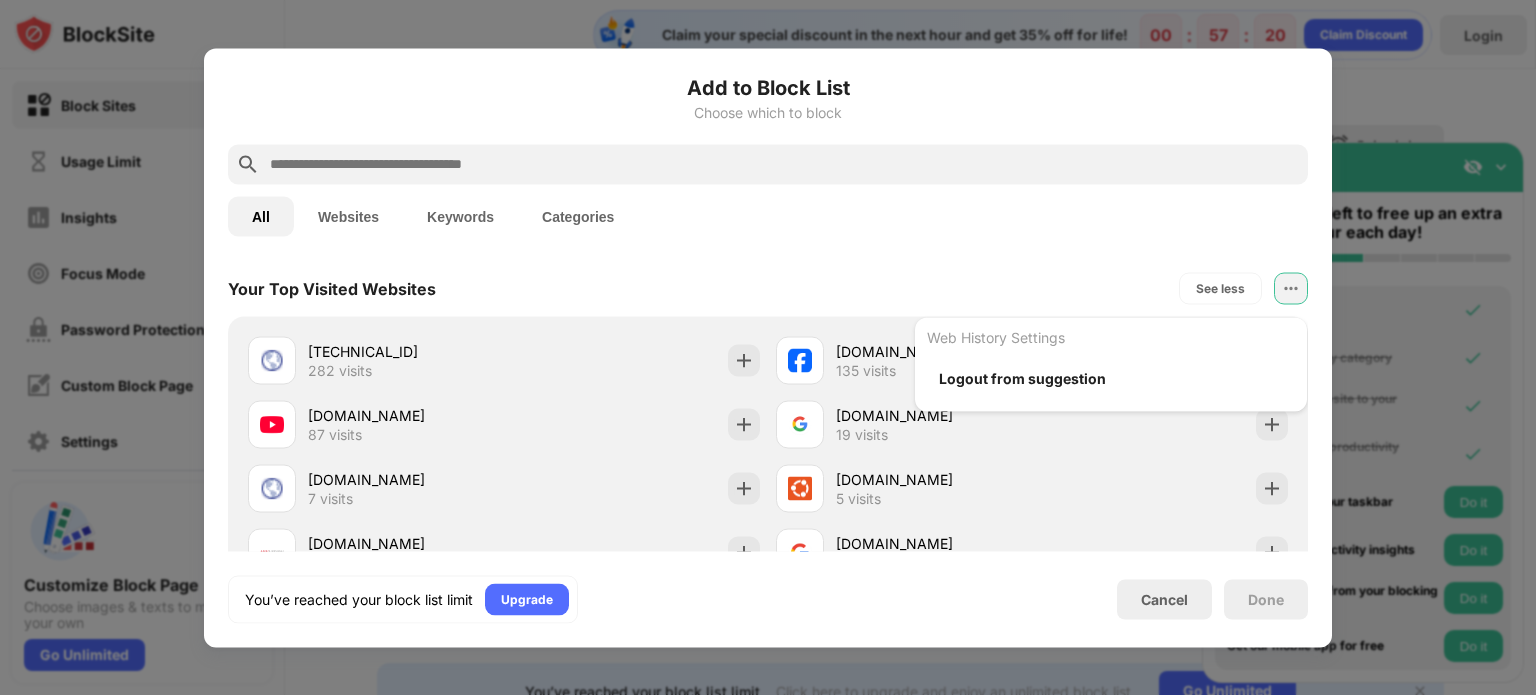 click on "Web History Settings Logout from suggestion" at bounding box center [1291, 288] 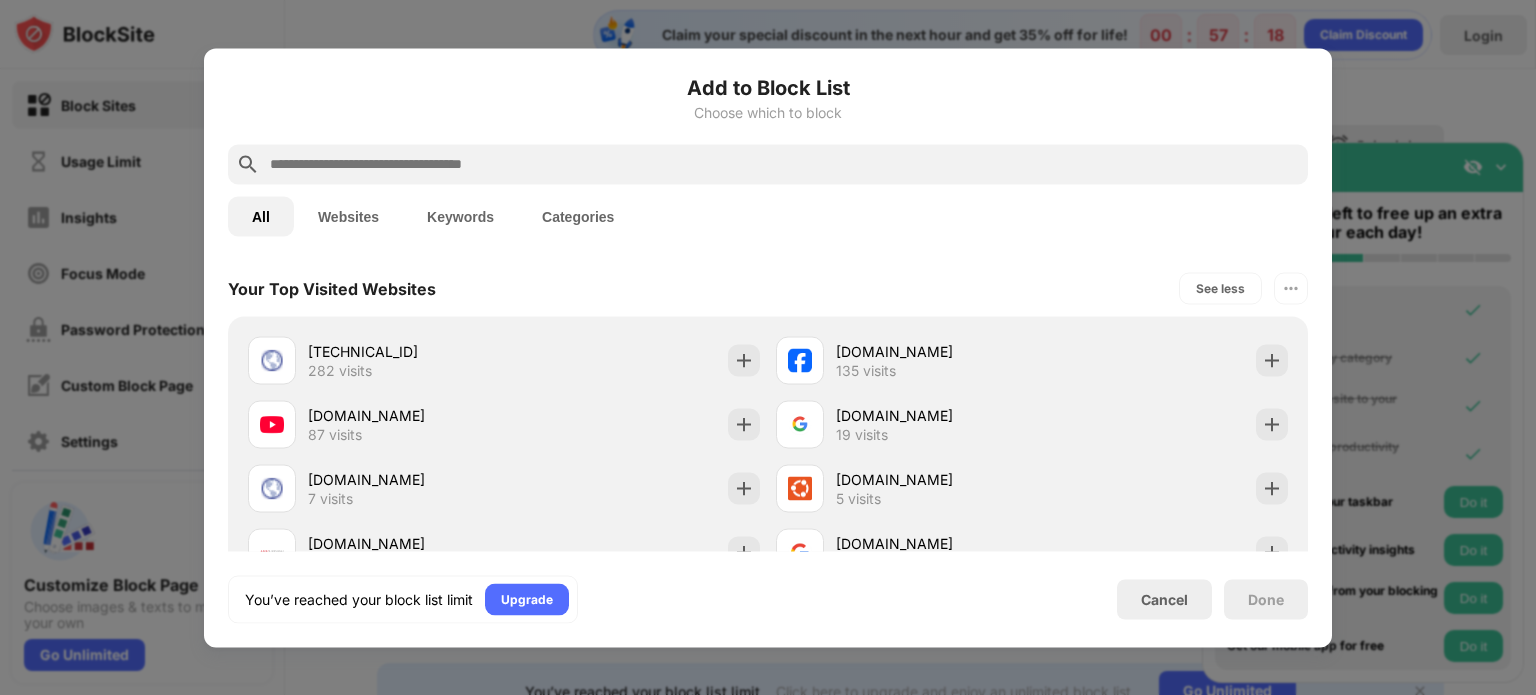 click on "Your Top Visited Websites See less" at bounding box center (768, 288) 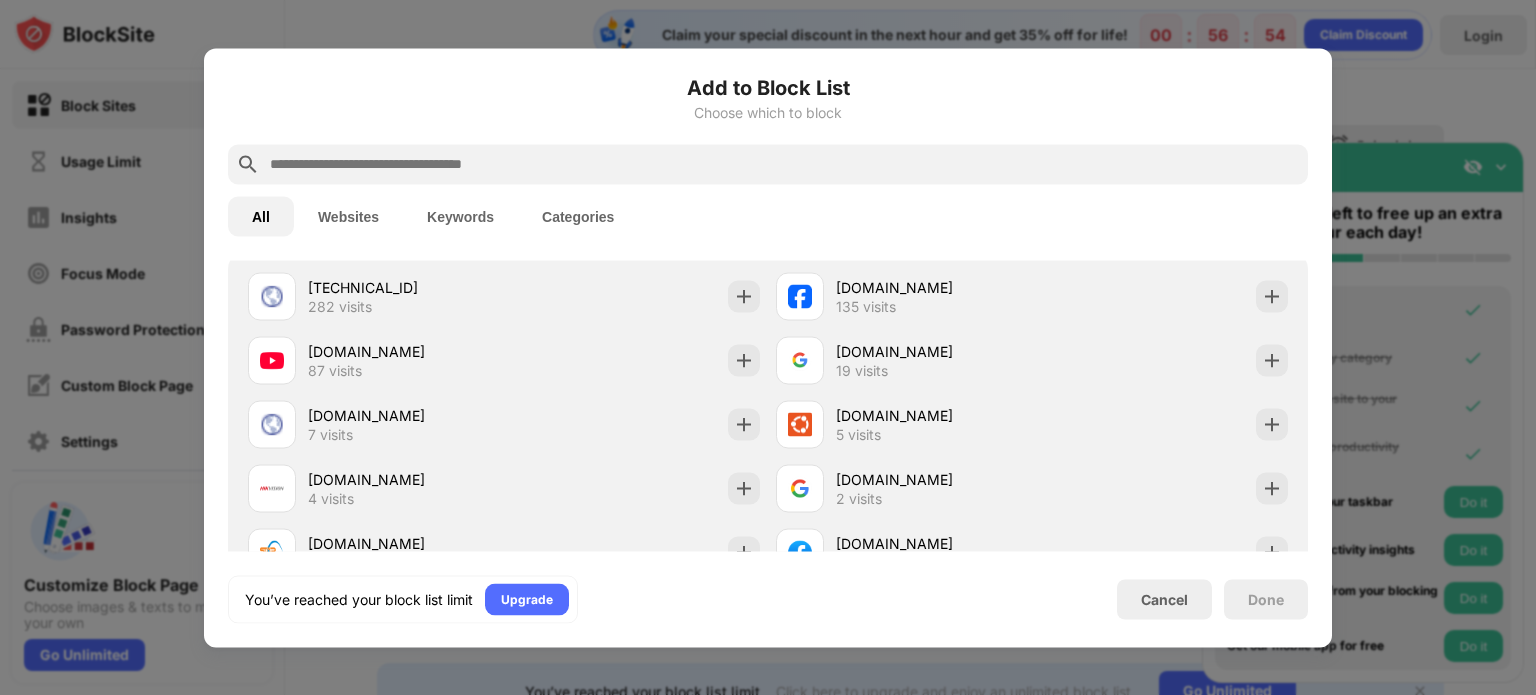 scroll, scrollTop: 800, scrollLeft: 0, axis: vertical 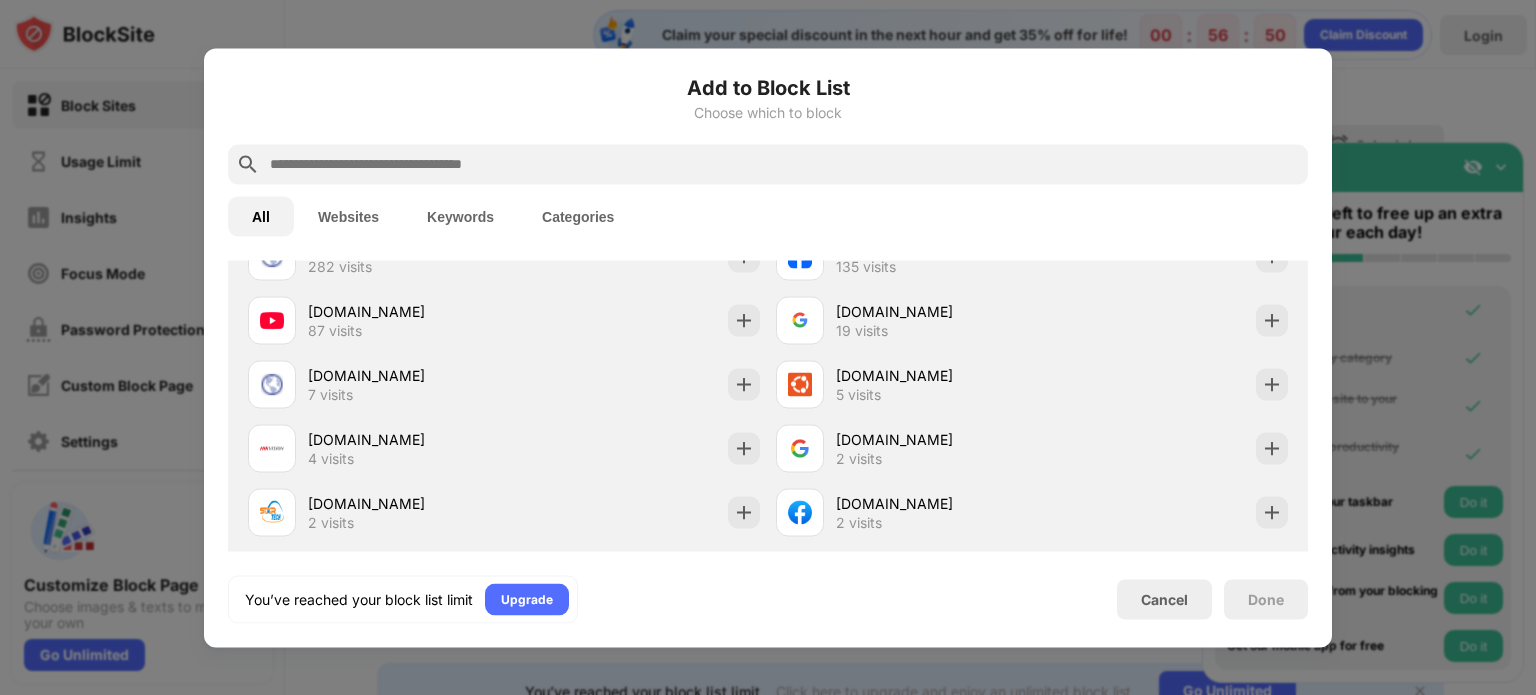 drag, startPoint x: 1392, startPoint y: 571, endPoint x: 1339, endPoint y: 568, distance: 53.08484 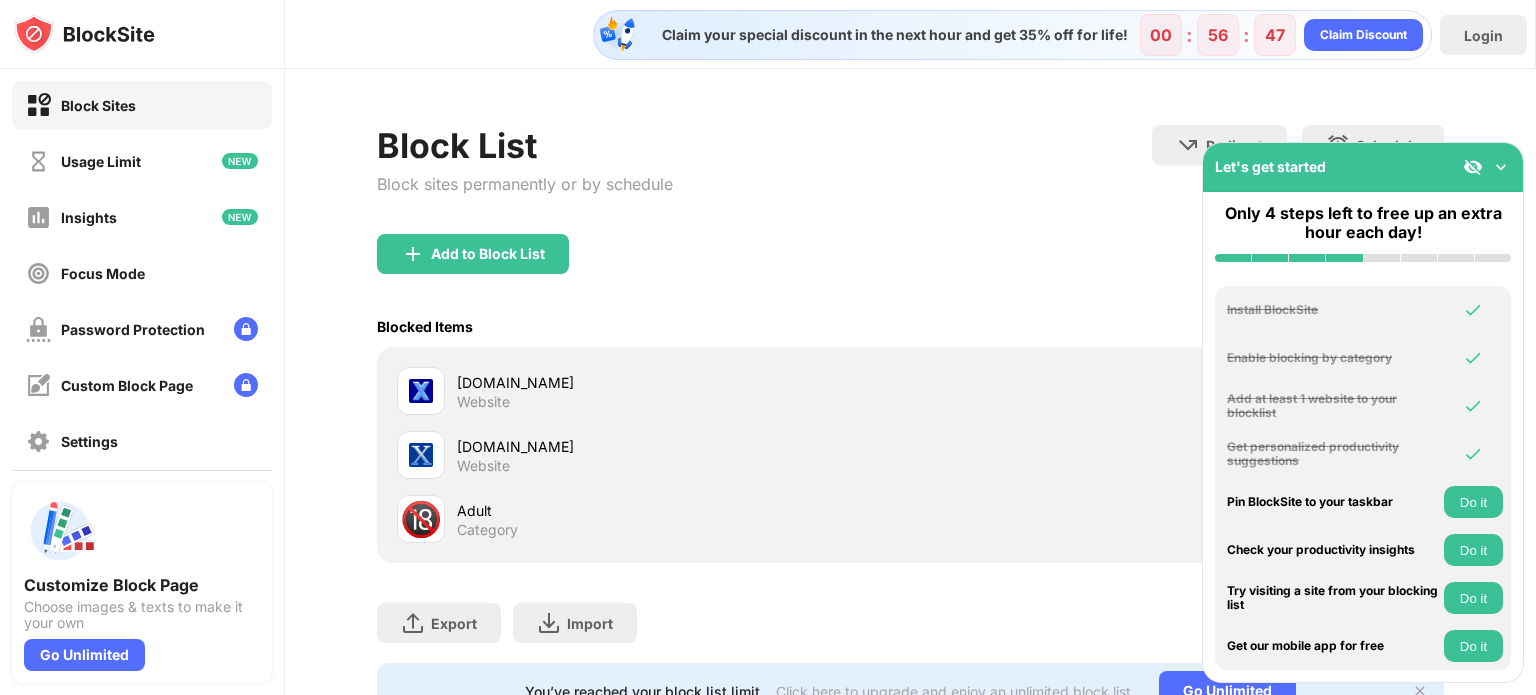 click on "Do it" at bounding box center (1473, 502) 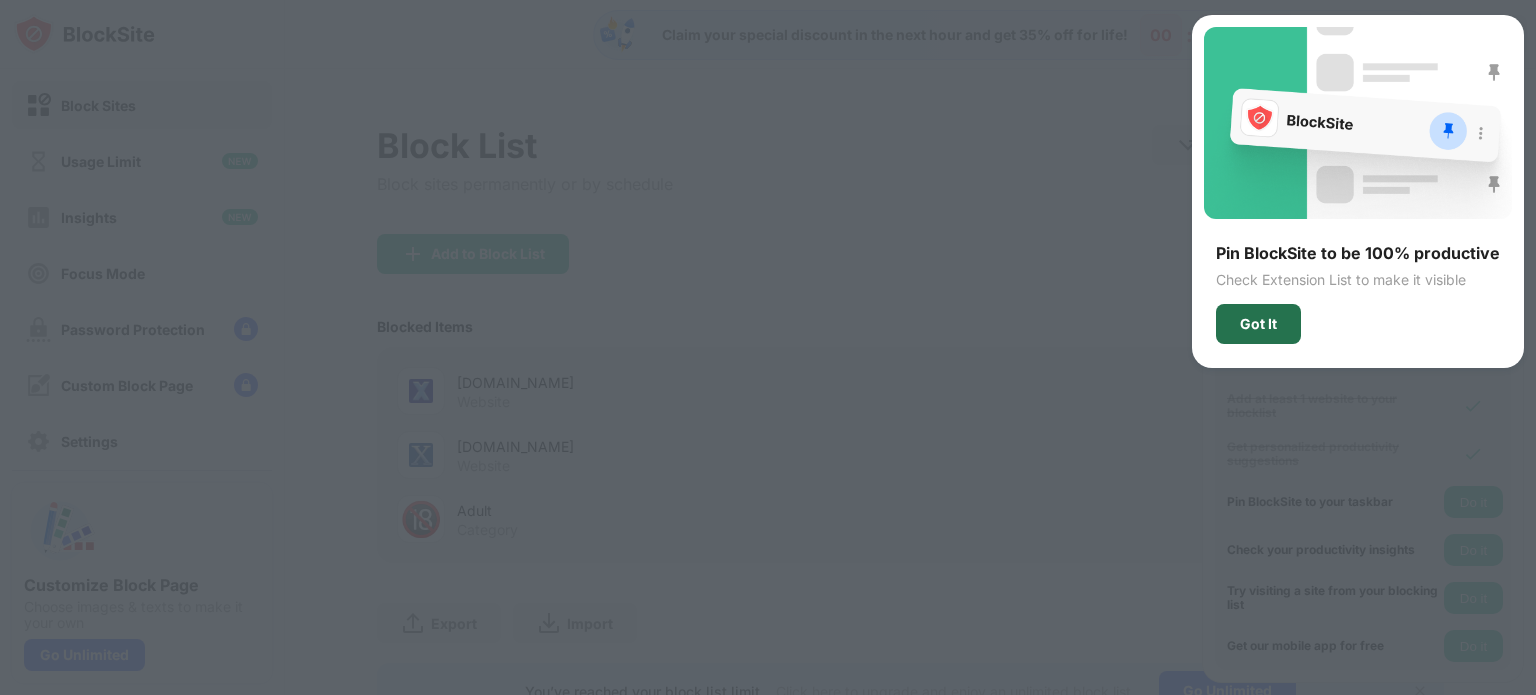 click on "Got It" at bounding box center [1258, 324] 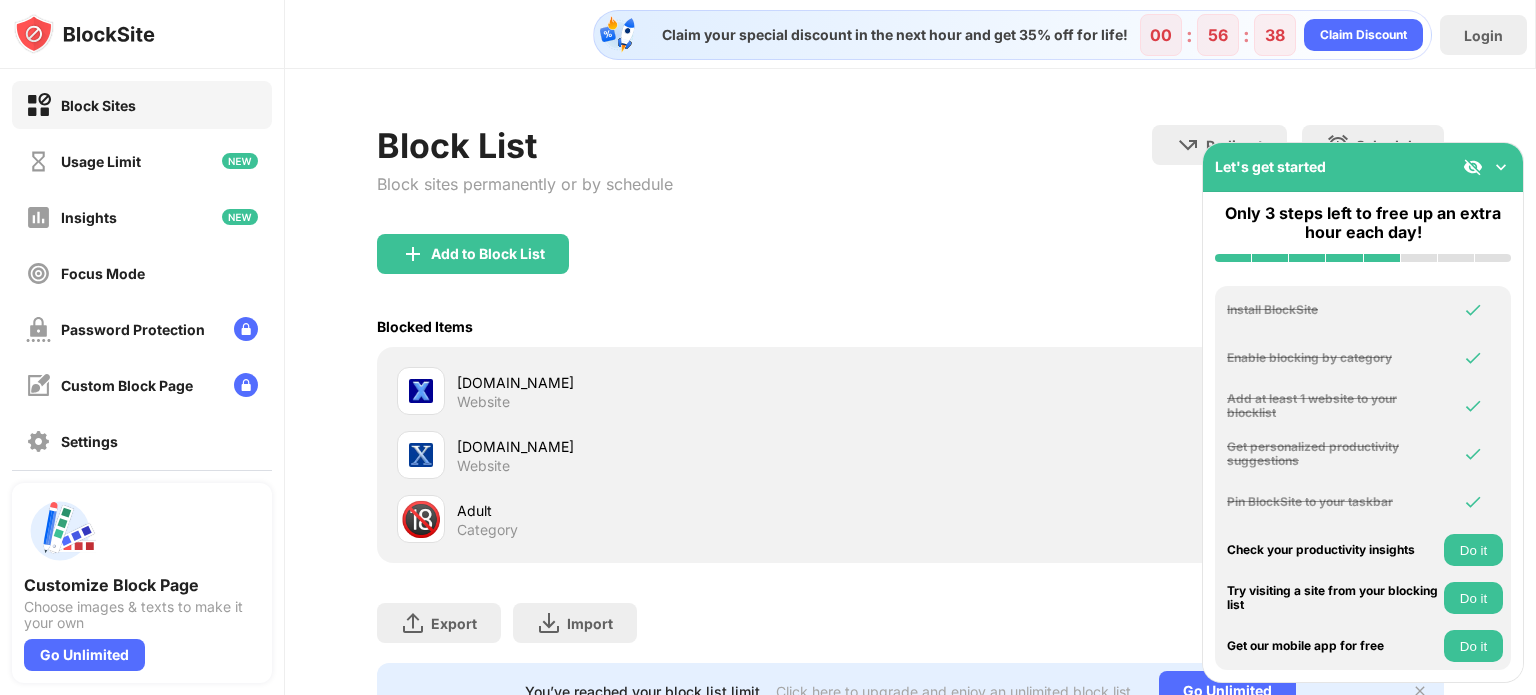 click on "Do it" at bounding box center [1473, 550] 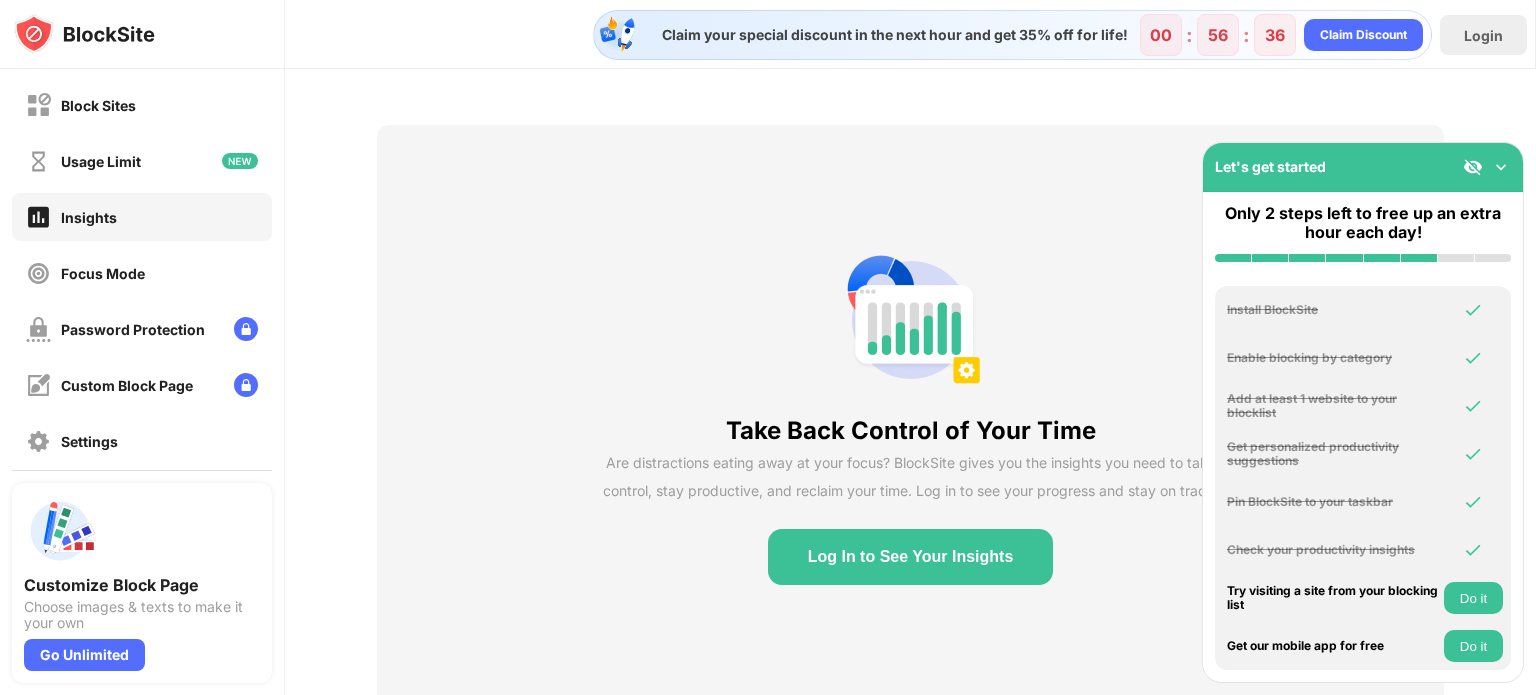 click on "Do it" at bounding box center [1473, 598] 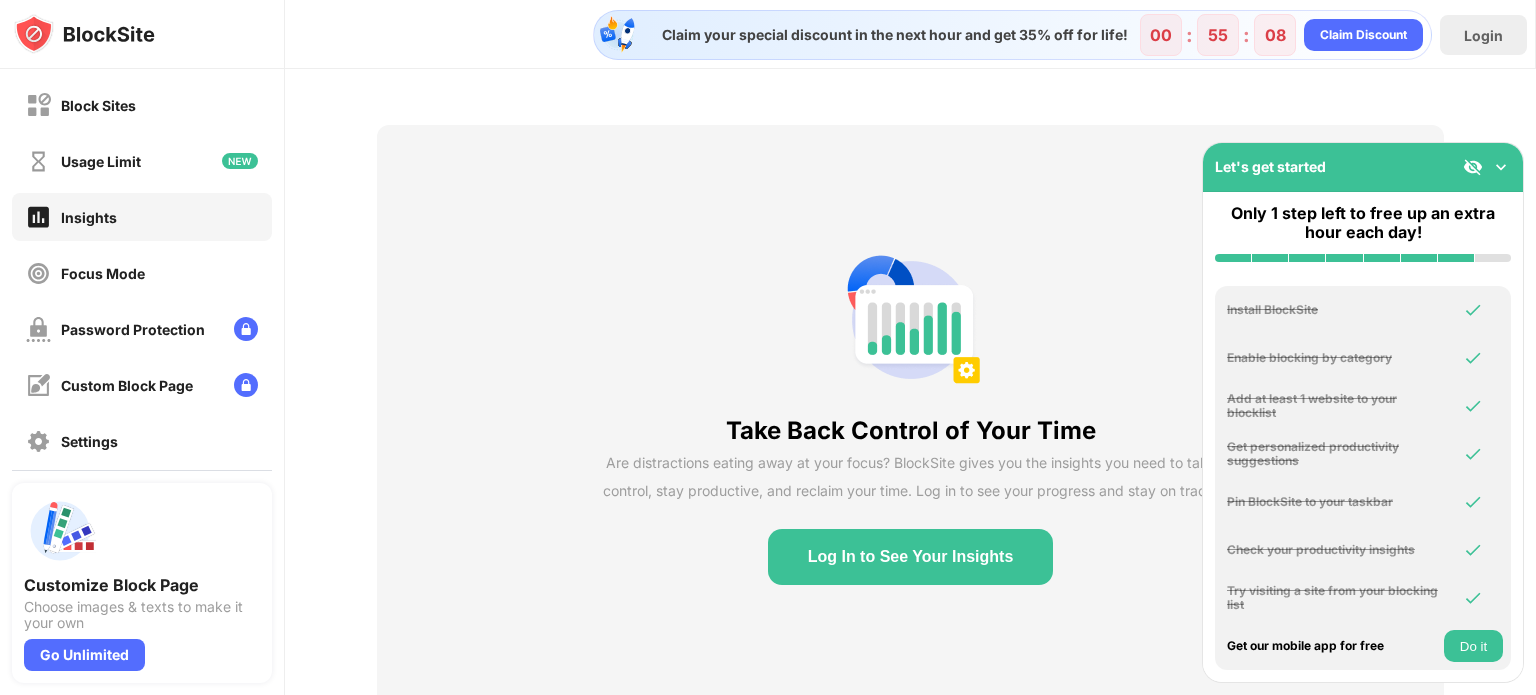 click on "Do it" at bounding box center (1473, 646) 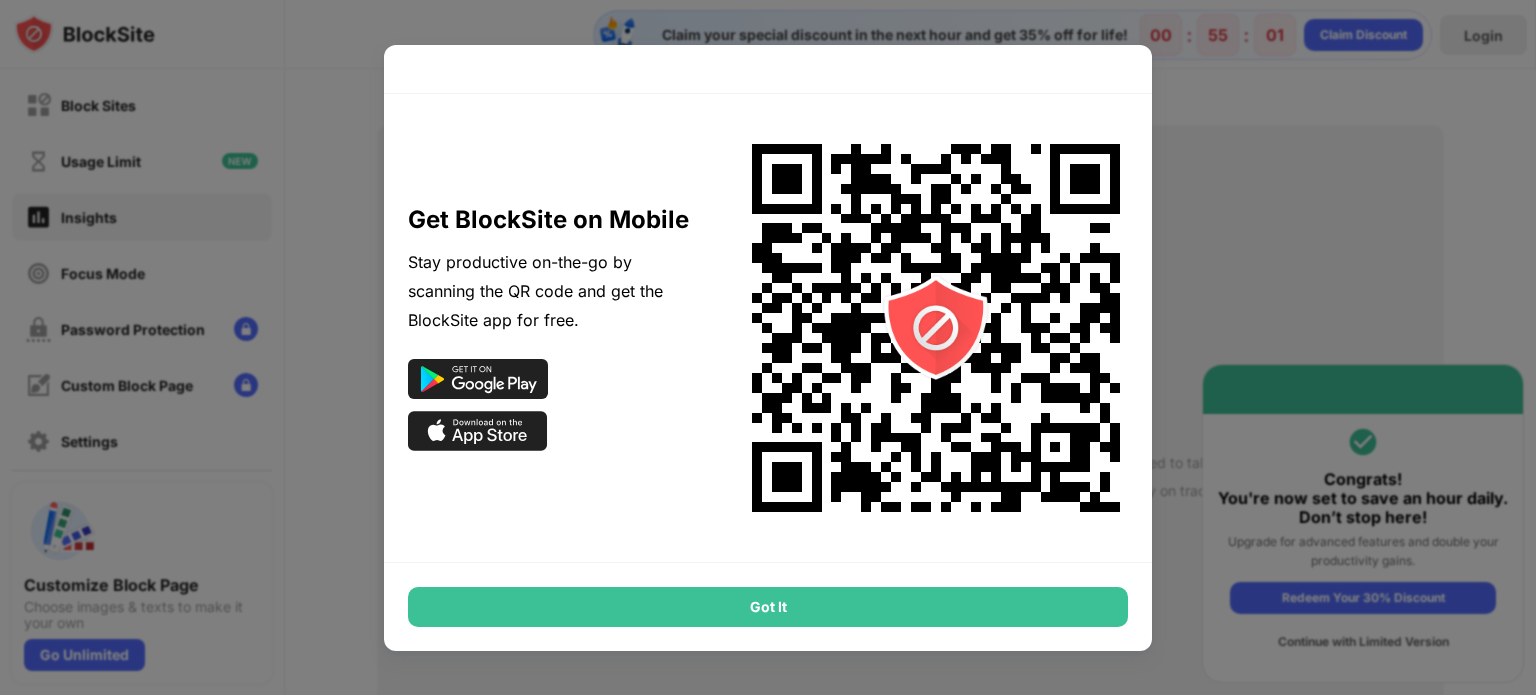 click on "Got It" at bounding box center [768, 607] 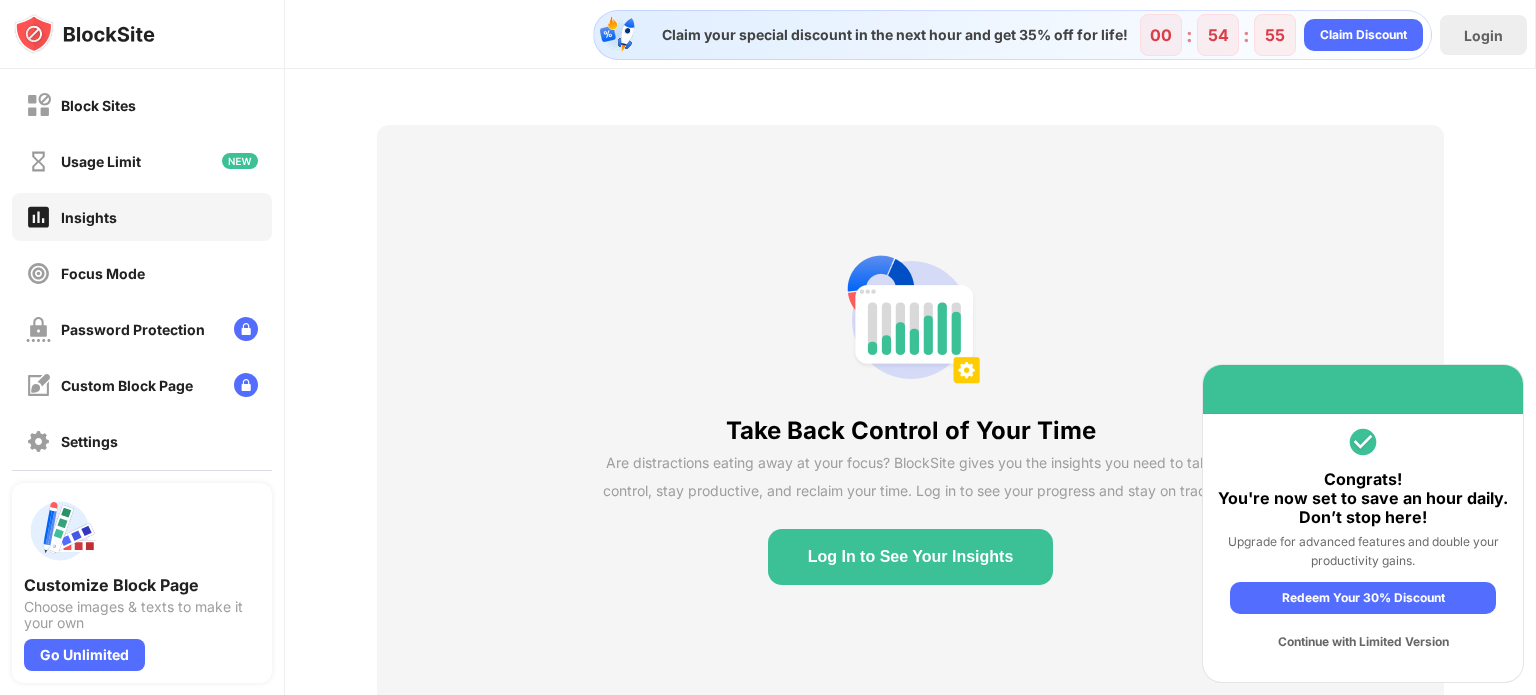 click on "Redeem Your 30% Discount" at bounding box center (1363, 598) 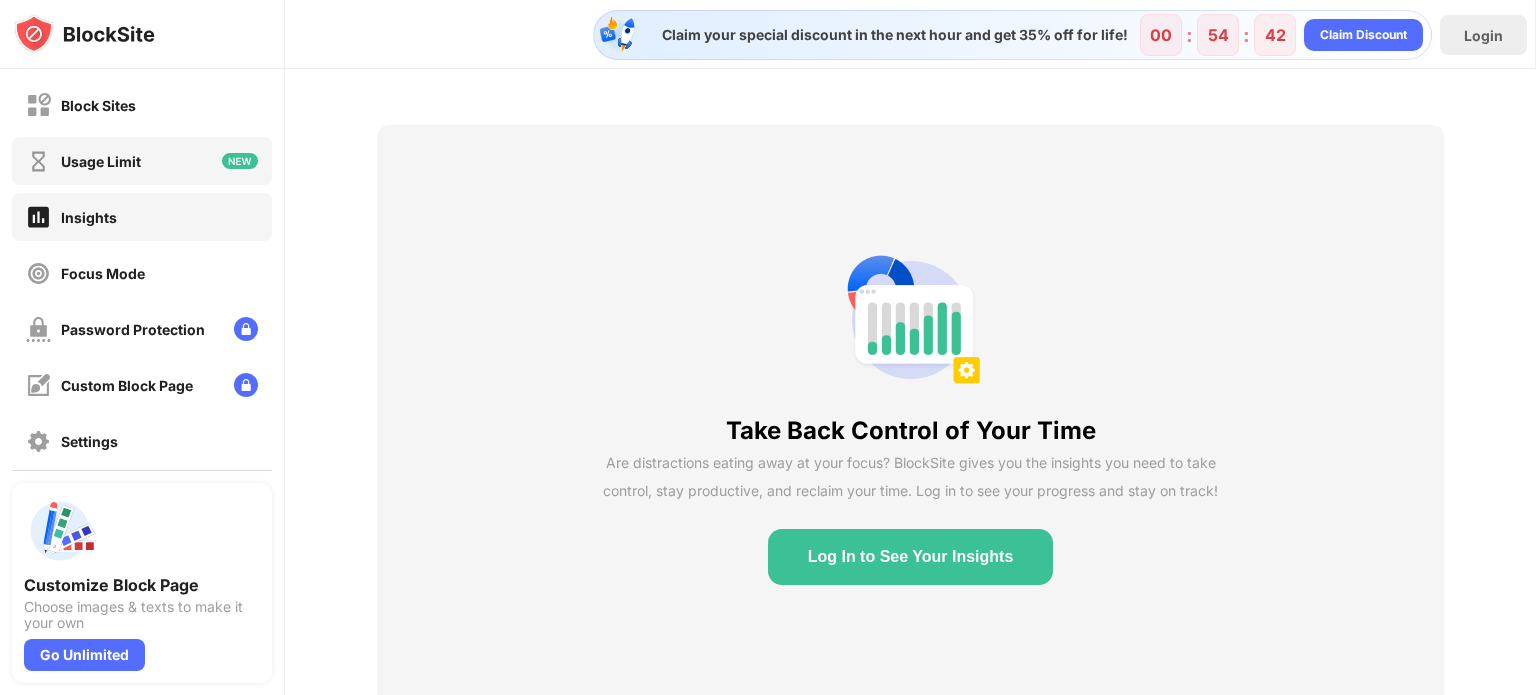 click at bounding box center [240, 161] 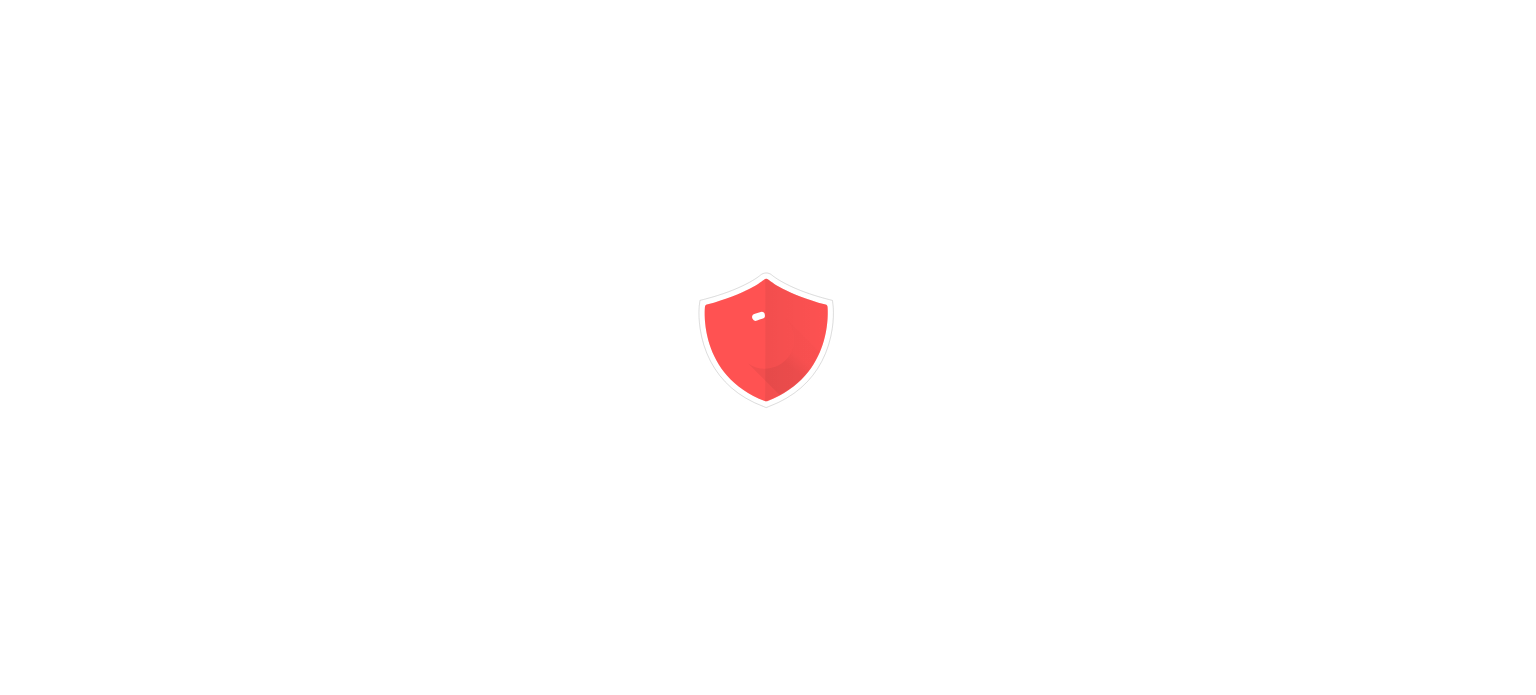 scroll, scrollTop: 0, scrollLeft: 0, axis: both 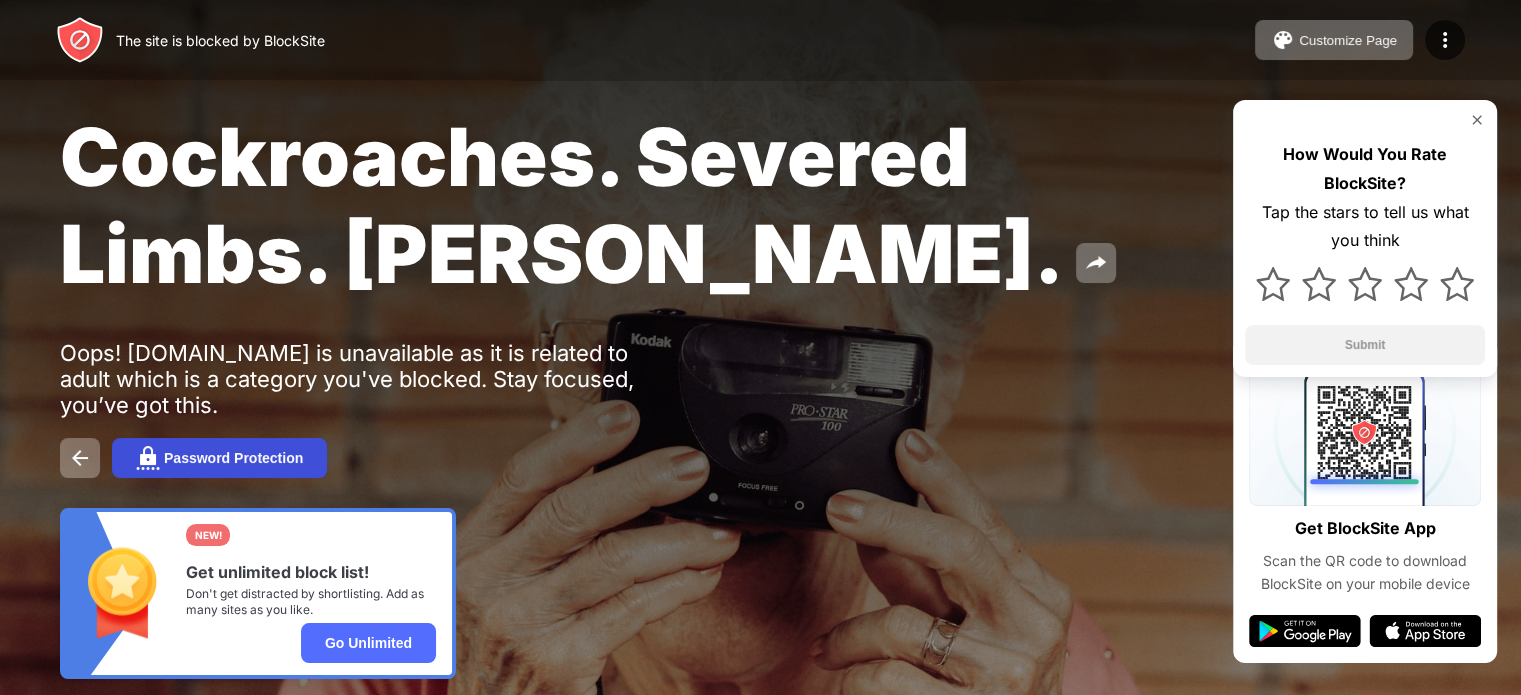 click on "Password Protection" at bounding box center (219, 458) 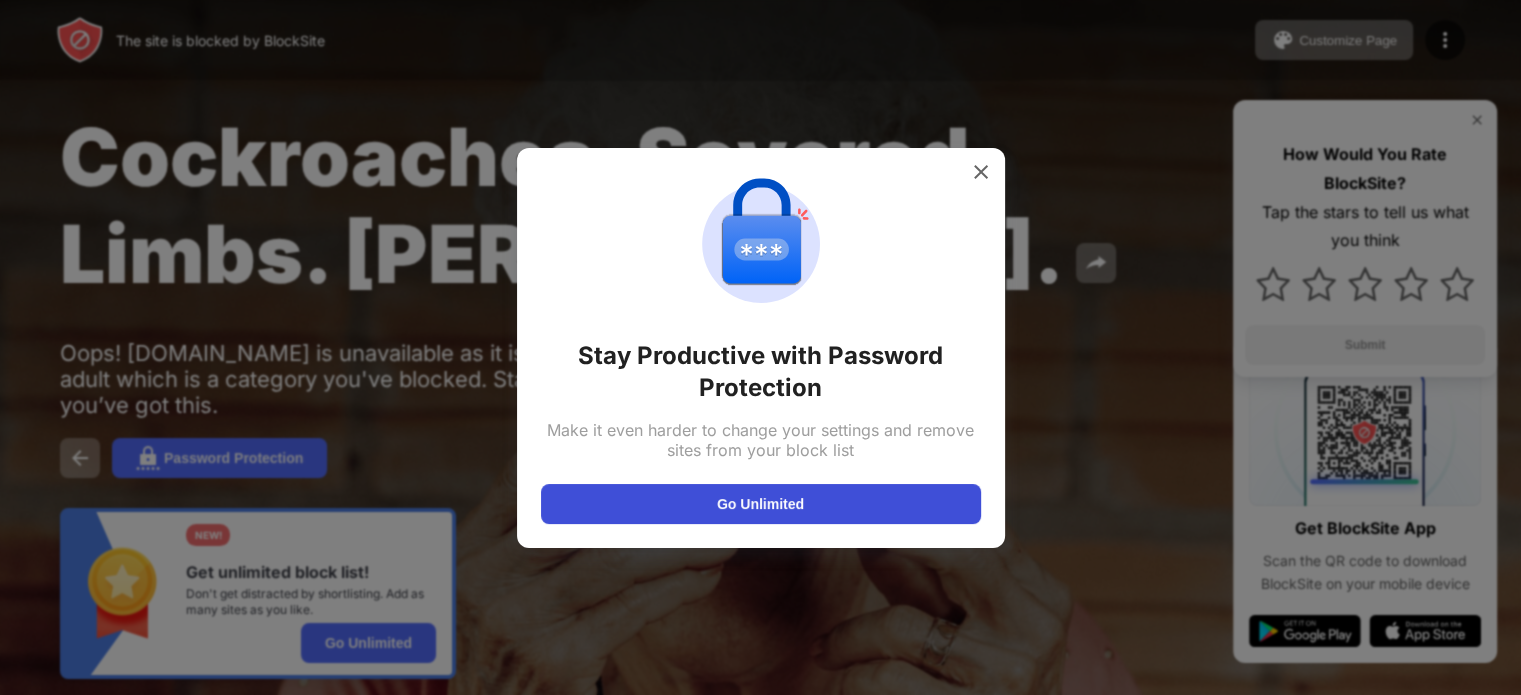click on "Go Unlimited" at bounding box center (761, 504) 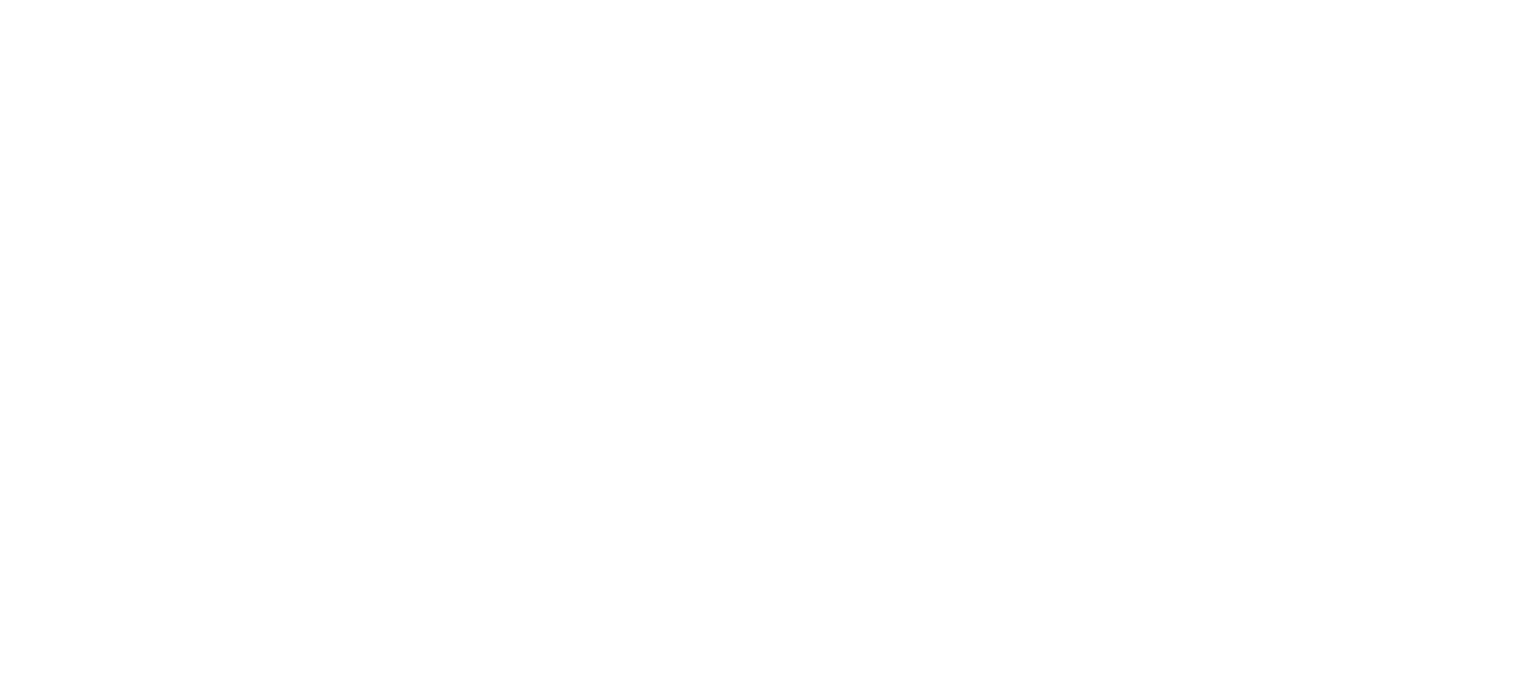scroll, scrollTop: 0, scrollLeft: 0, axis: both 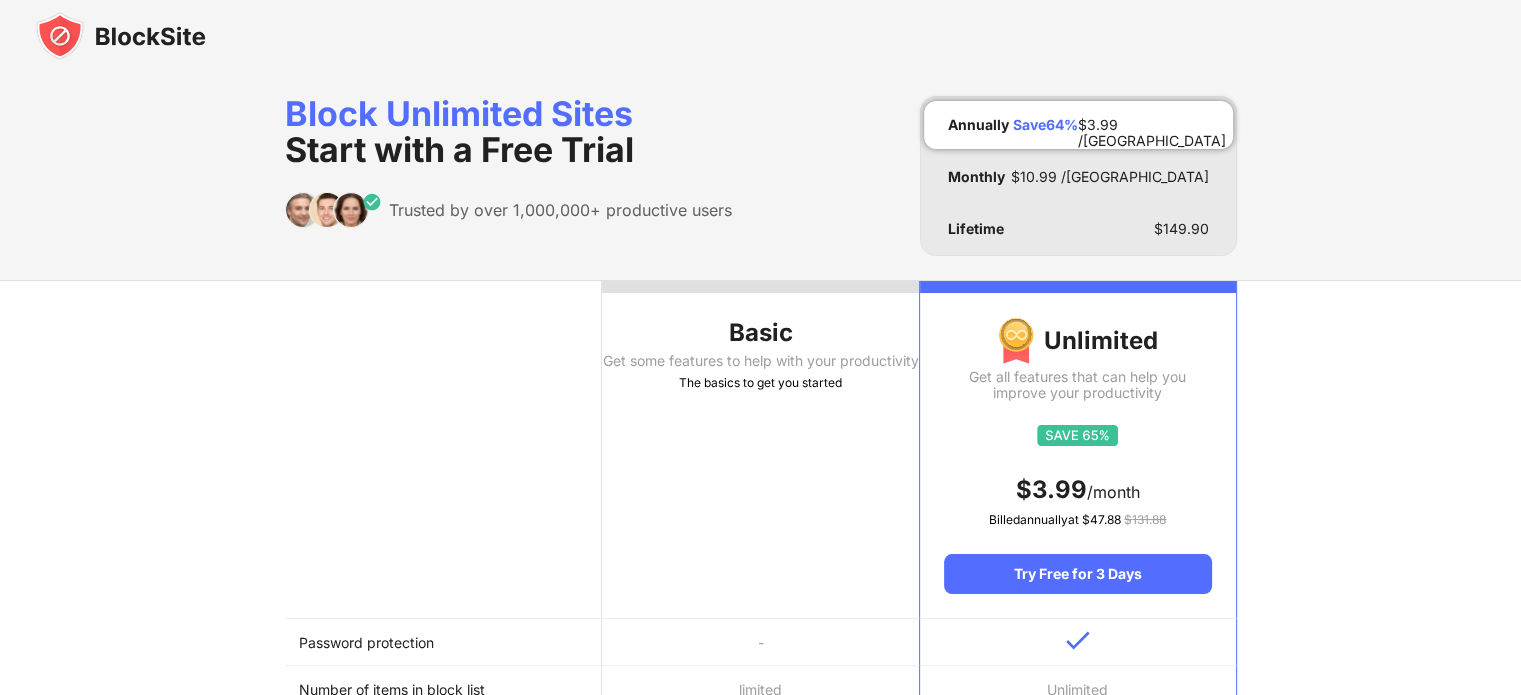click on "Password protection" at bounding box center [443, 642] 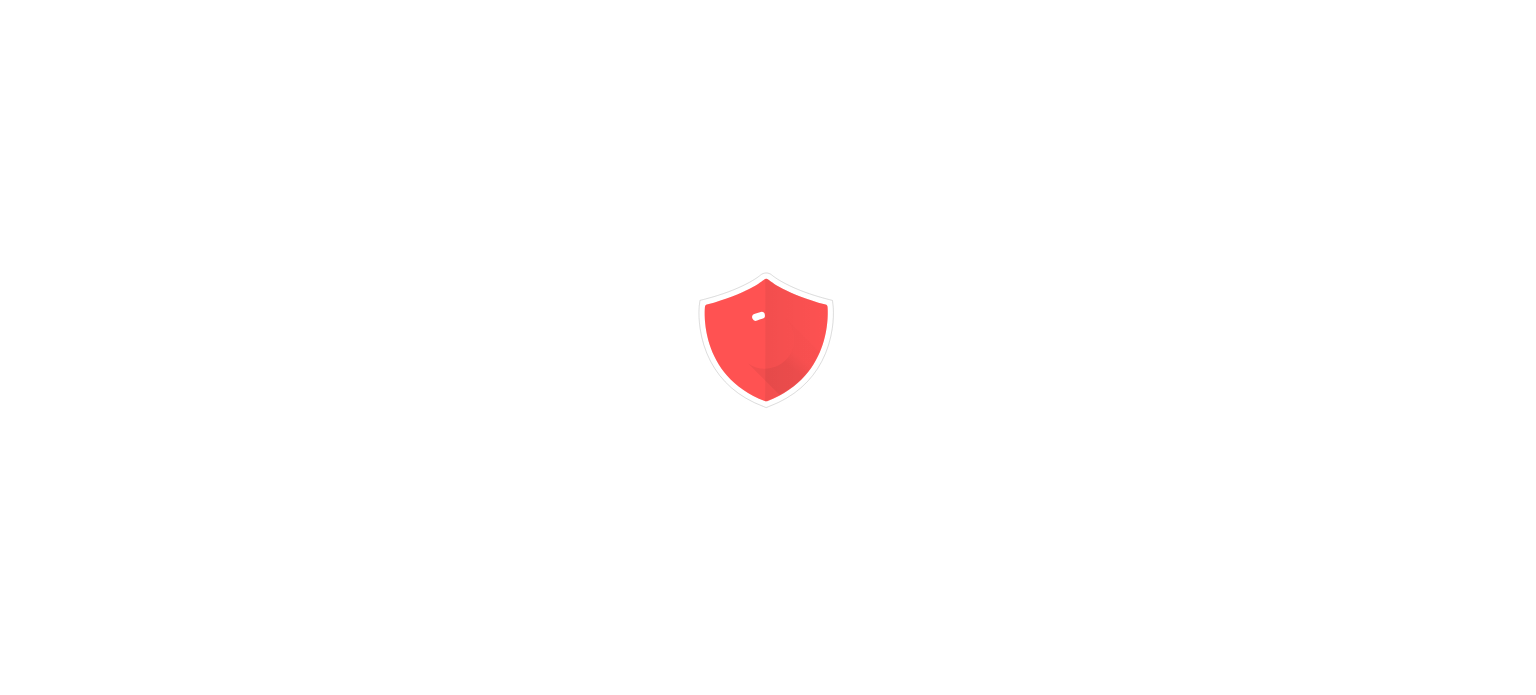 scroll, scrollTop: 0, scrollLeft: 0, axis: both 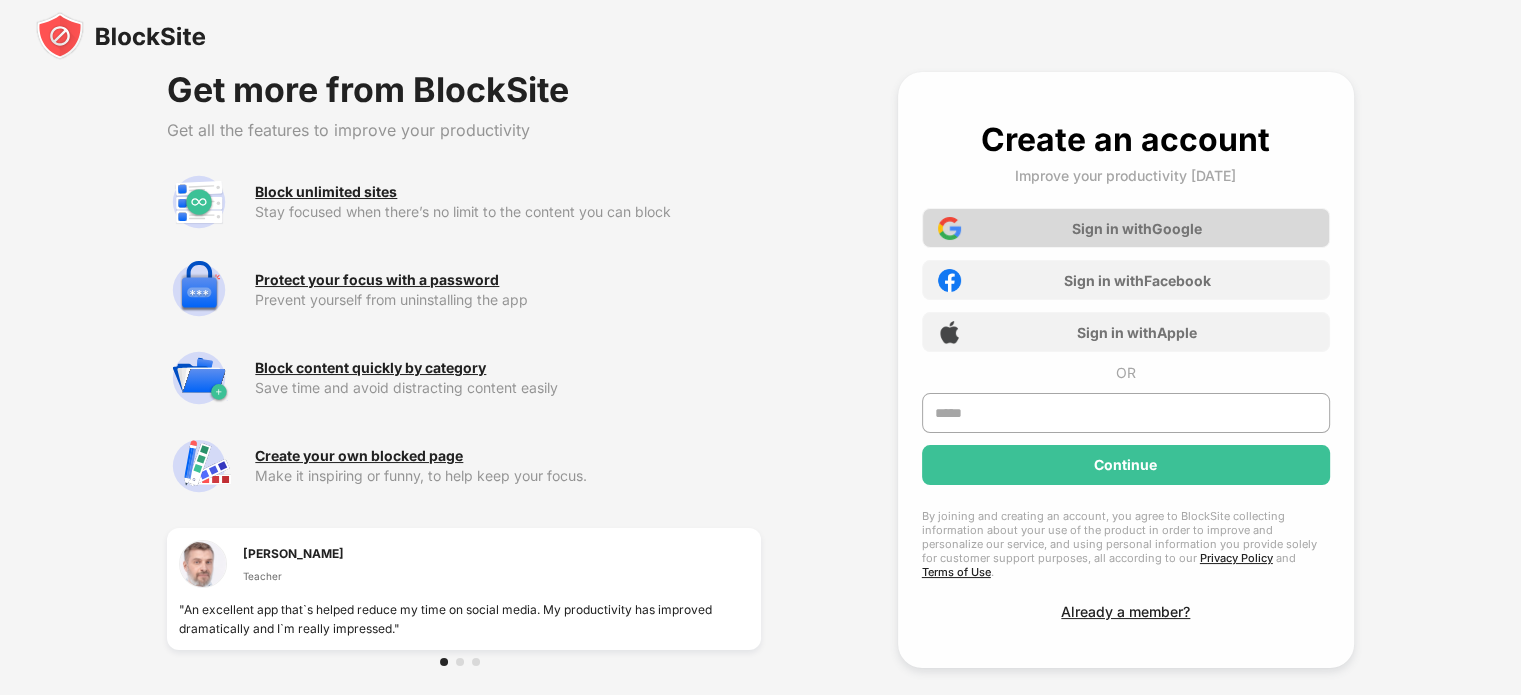 click on "Sign in with  Google" at bounding box center (1137, 228) 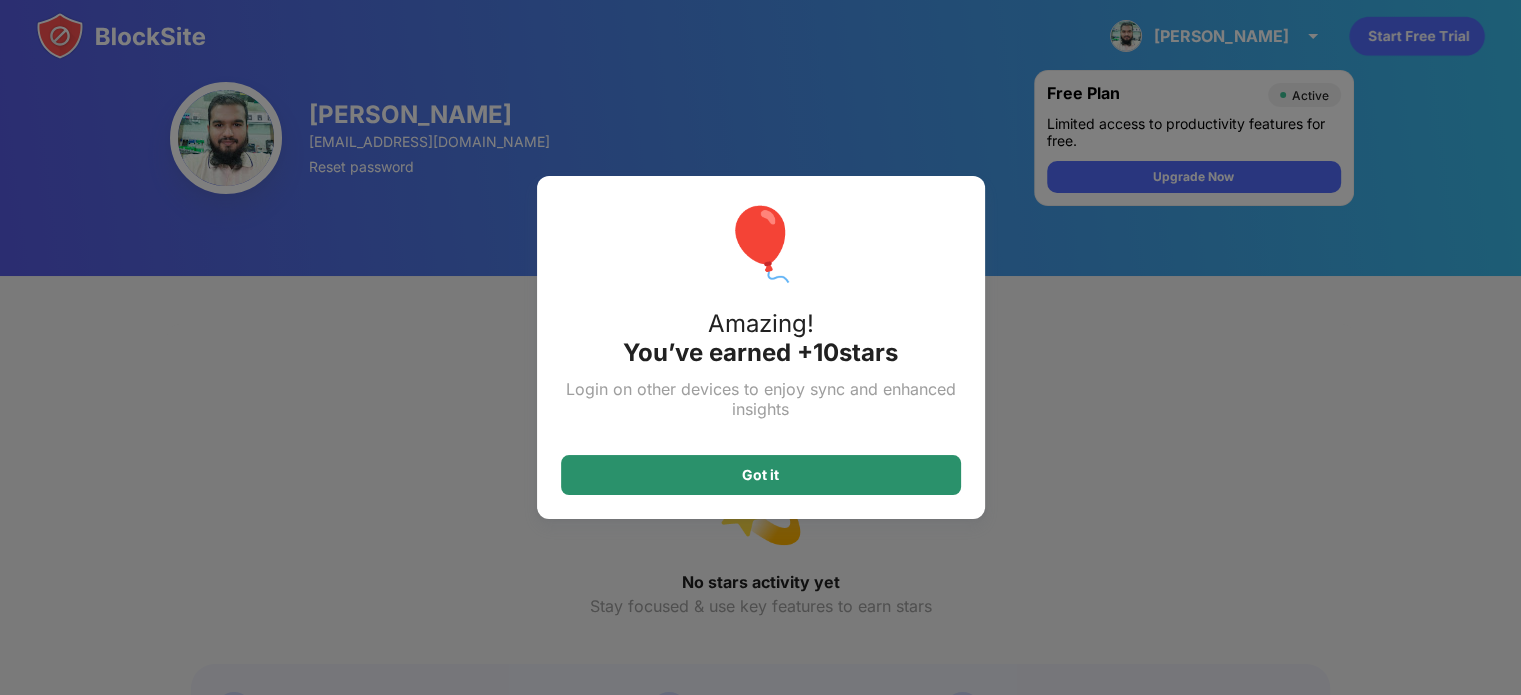 drag, startPoint x: 862, startPoint y: 509, endPoint x: 869, endPoint y: 483, distance: 26.925823 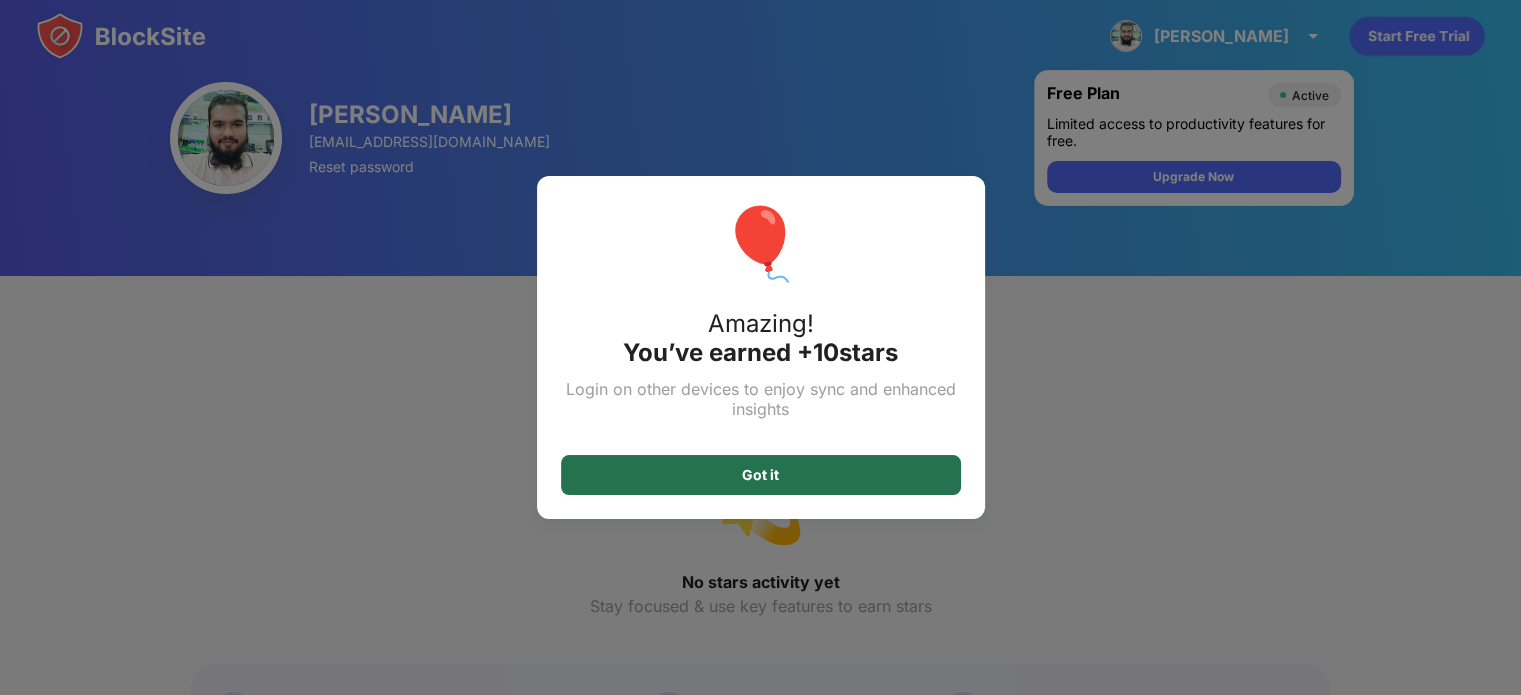 click on "Got it" at bounding box center [761, 475] 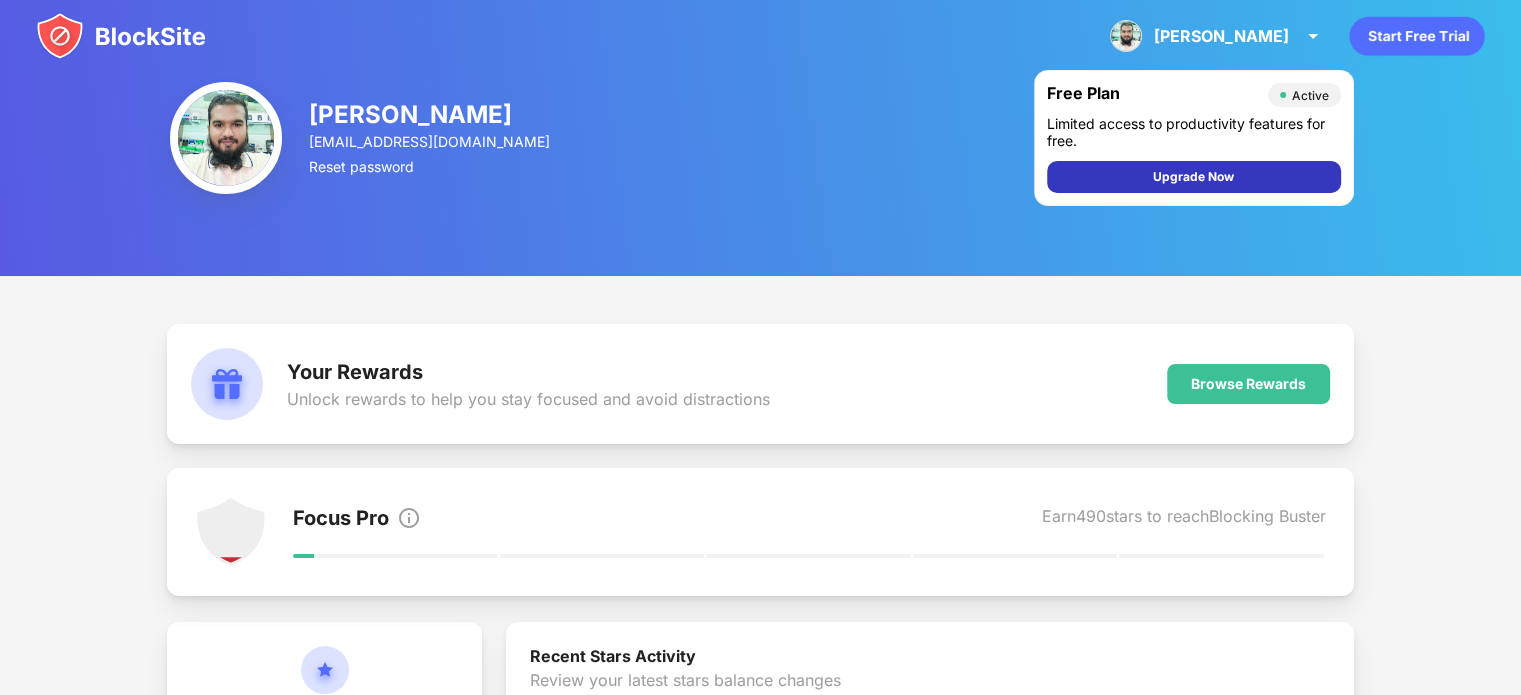 click on "Upgrade Now" at bounding box center (1193, 177) 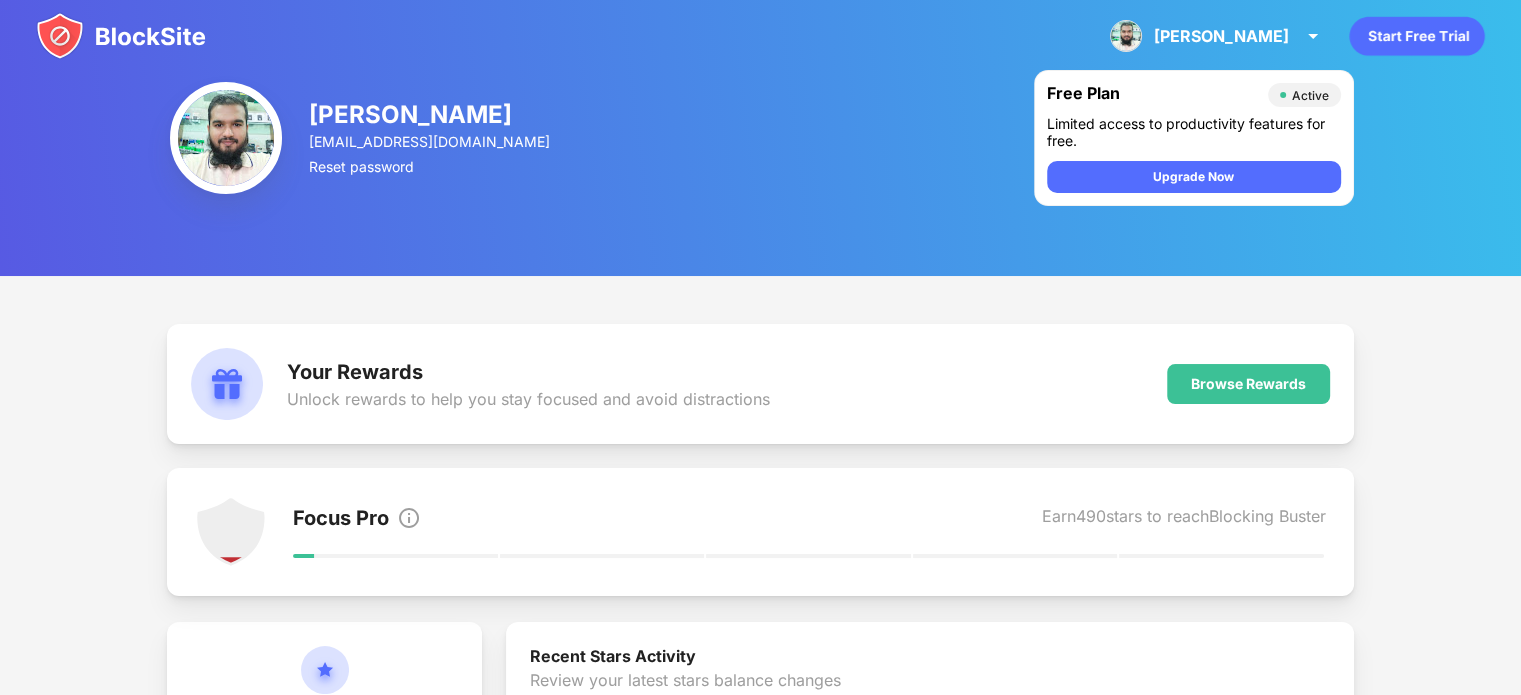 click on "Active" at bounding box center (1304, 95) 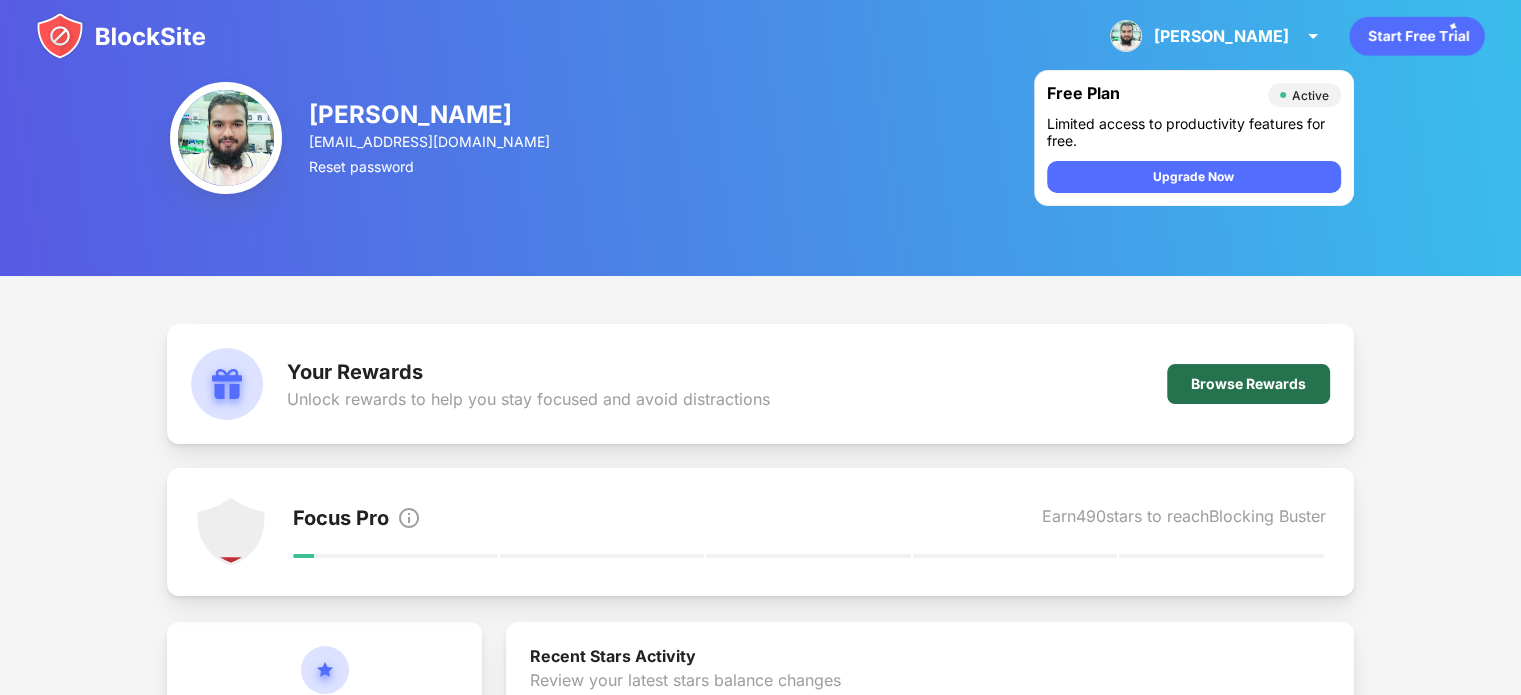 click on "Browse Rewards" at bounding box center (1248, 384) 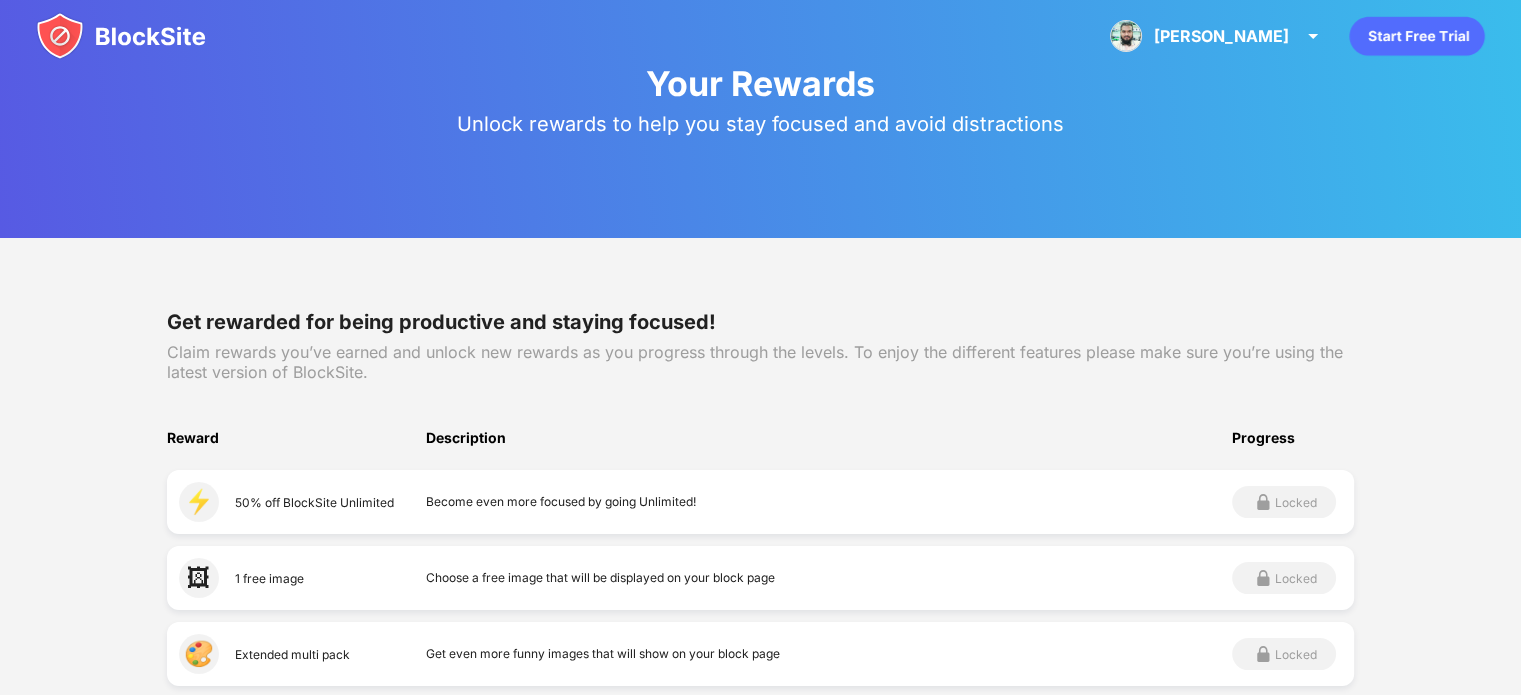 scroll, scrollTop: 0, scrollLeft: 0, axis: both 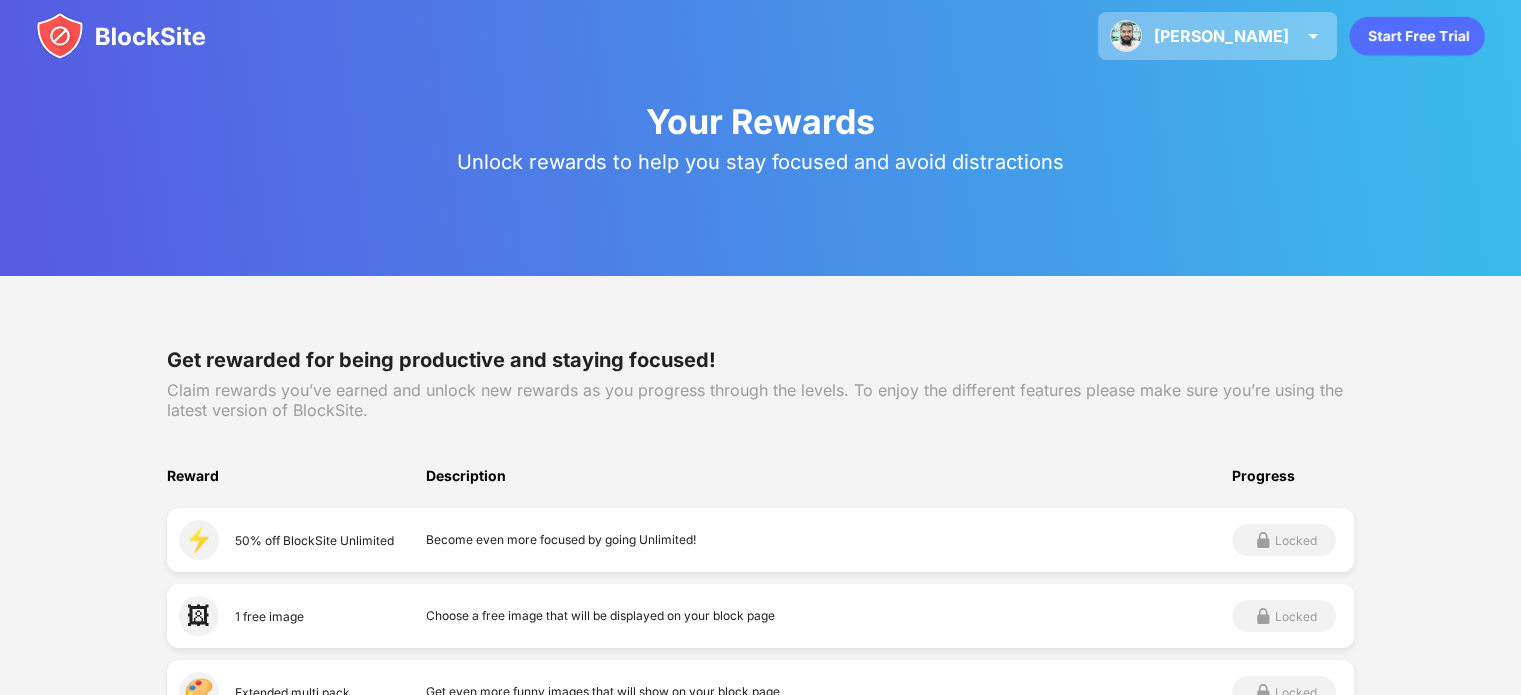 click on "Mohammad Mohammad Masum View Account Insights Premium Rewards Settings Support Log Out" at bounding box center [1217, 36] 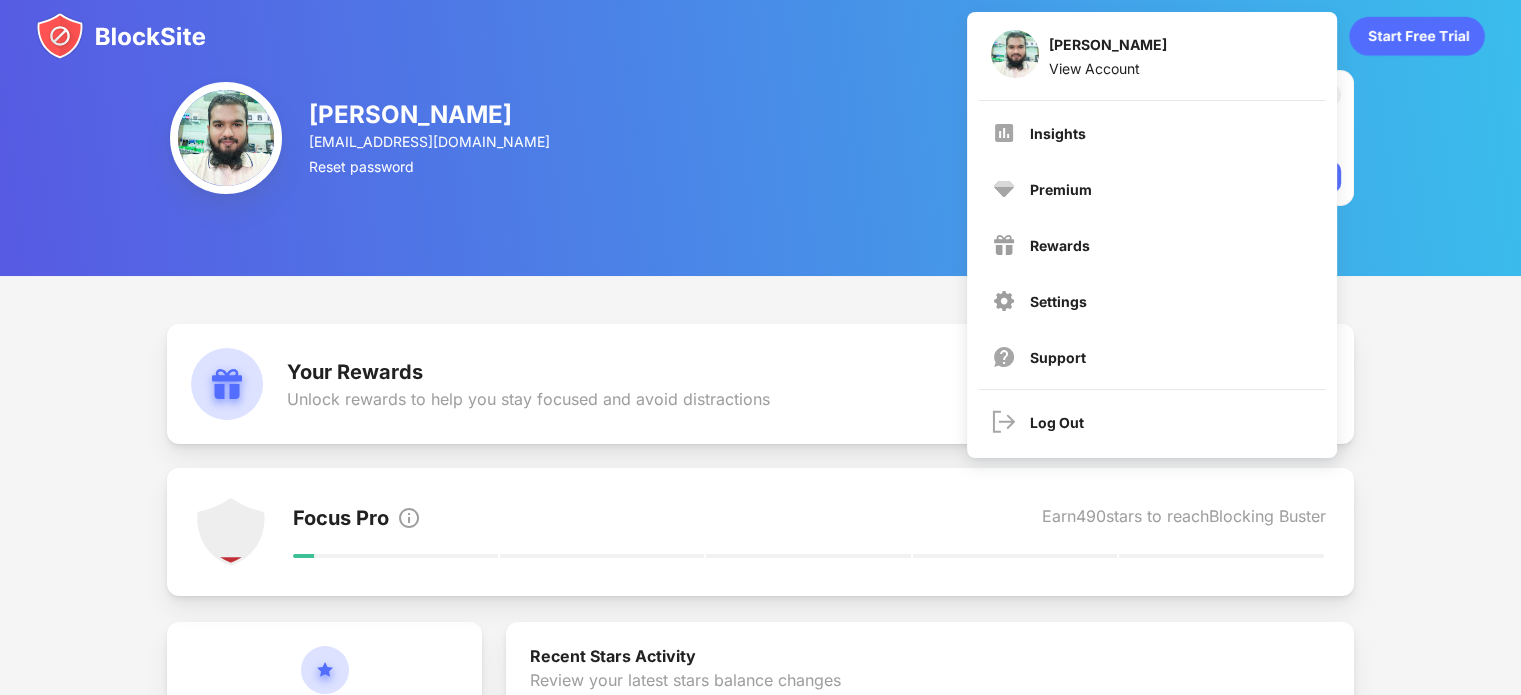 click on "Mohammad Masum masum580live@gmail.com Reset password Free Plan Active Limited access to productivity features for free. Upgrade Now" at bounding box center (760, 138) 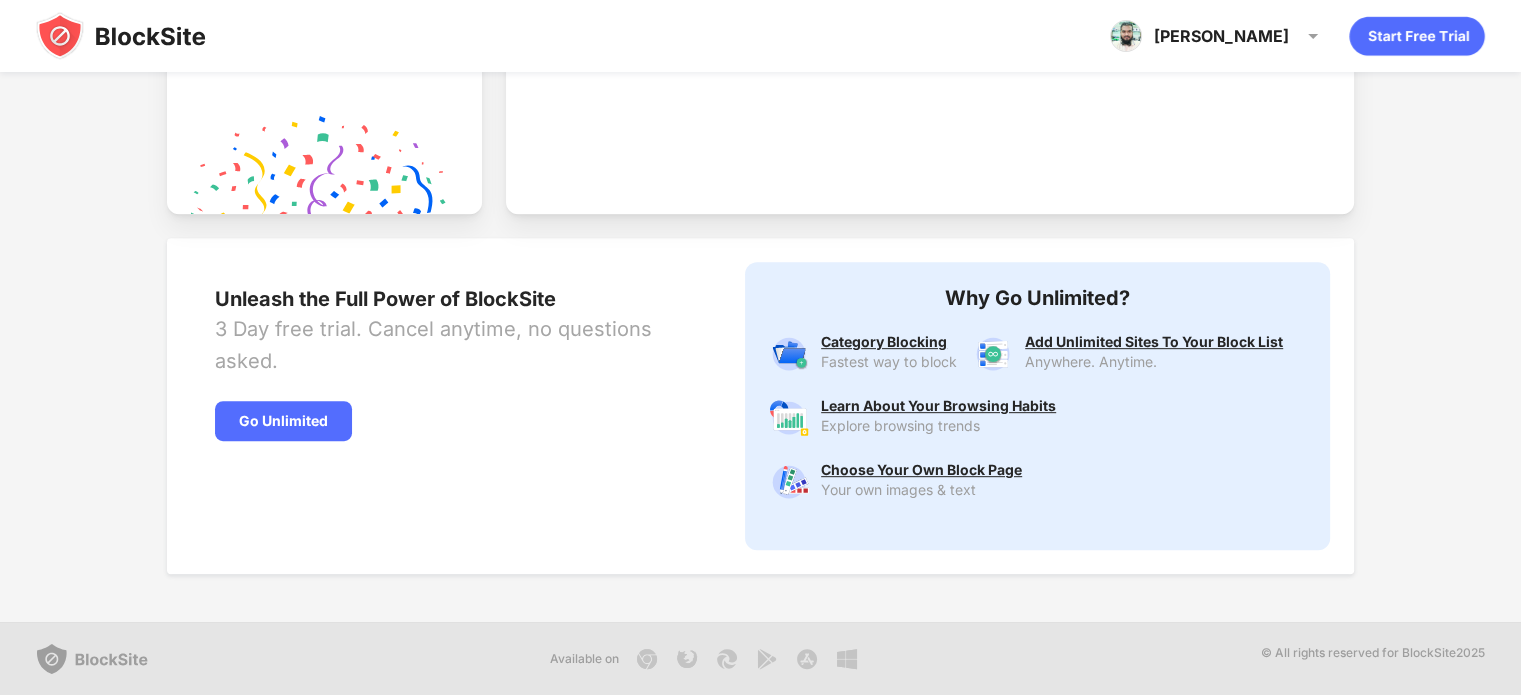 scroll, scrollTop: 219, scrollLeft: 0, axis: vertical 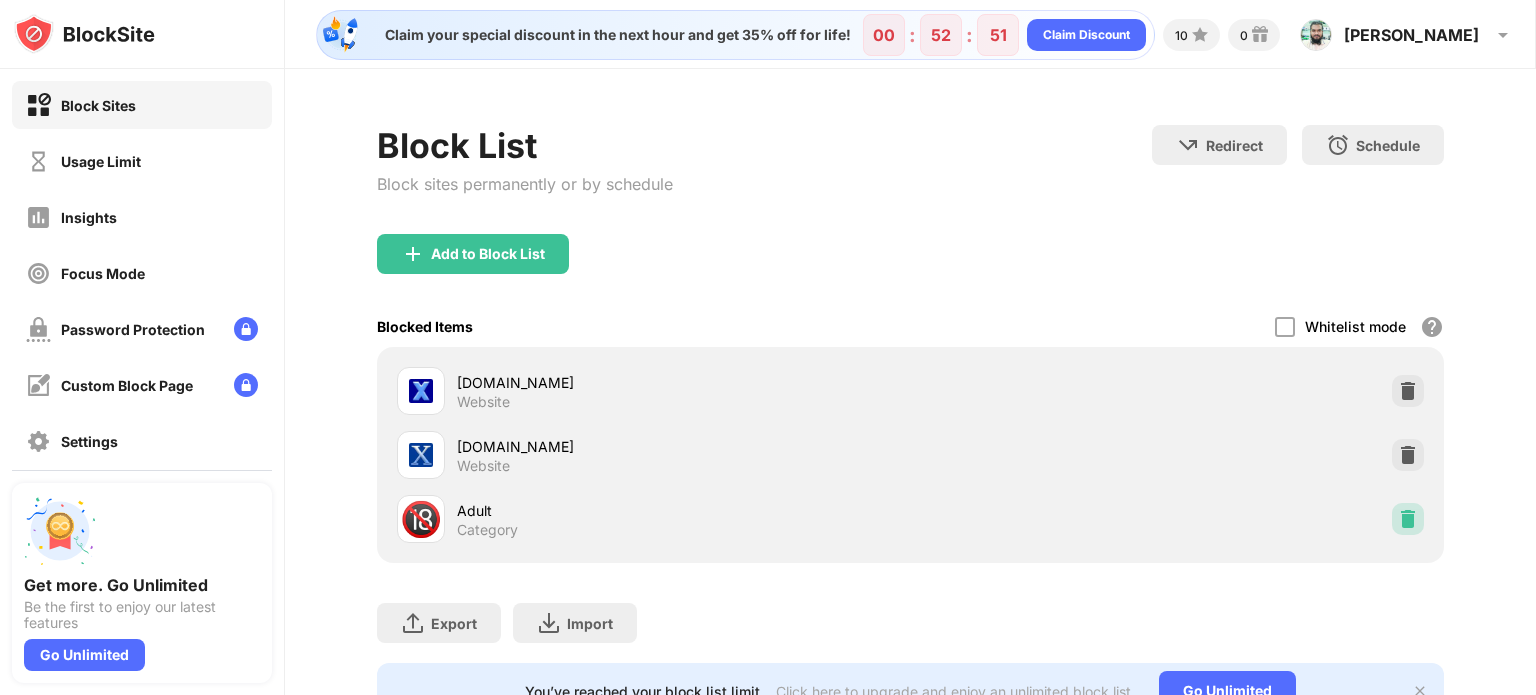 click at bounding box center (1408, 519) 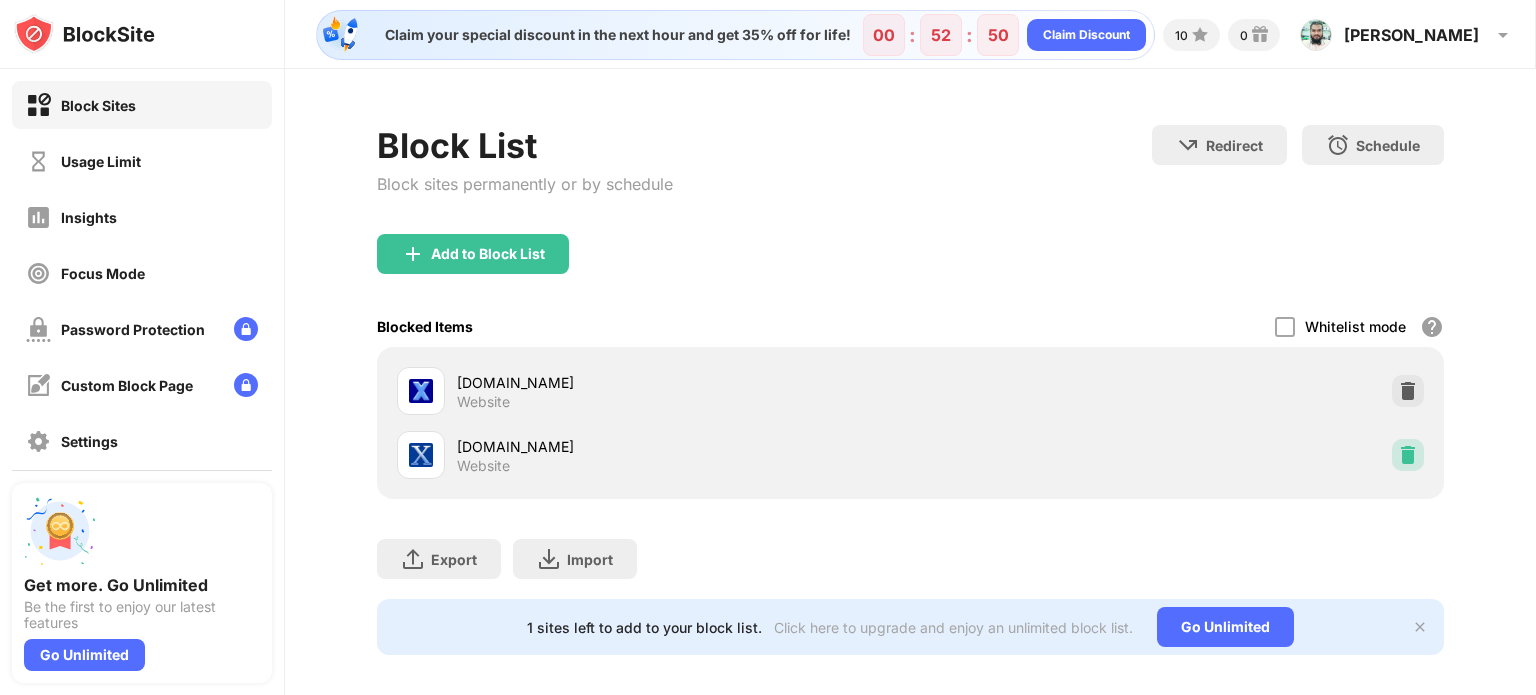 click at bounding box center [1408, 455] 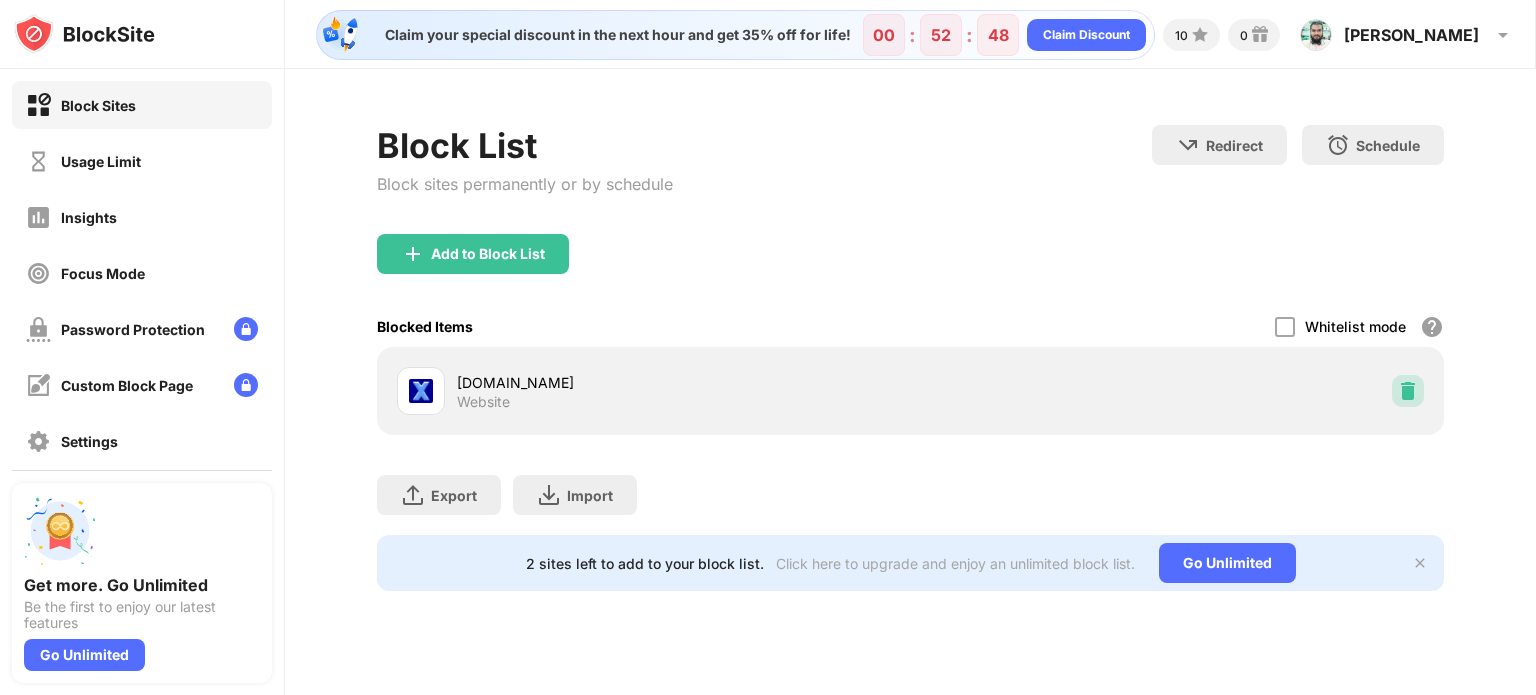 click at bounding box center (1408, 391) 